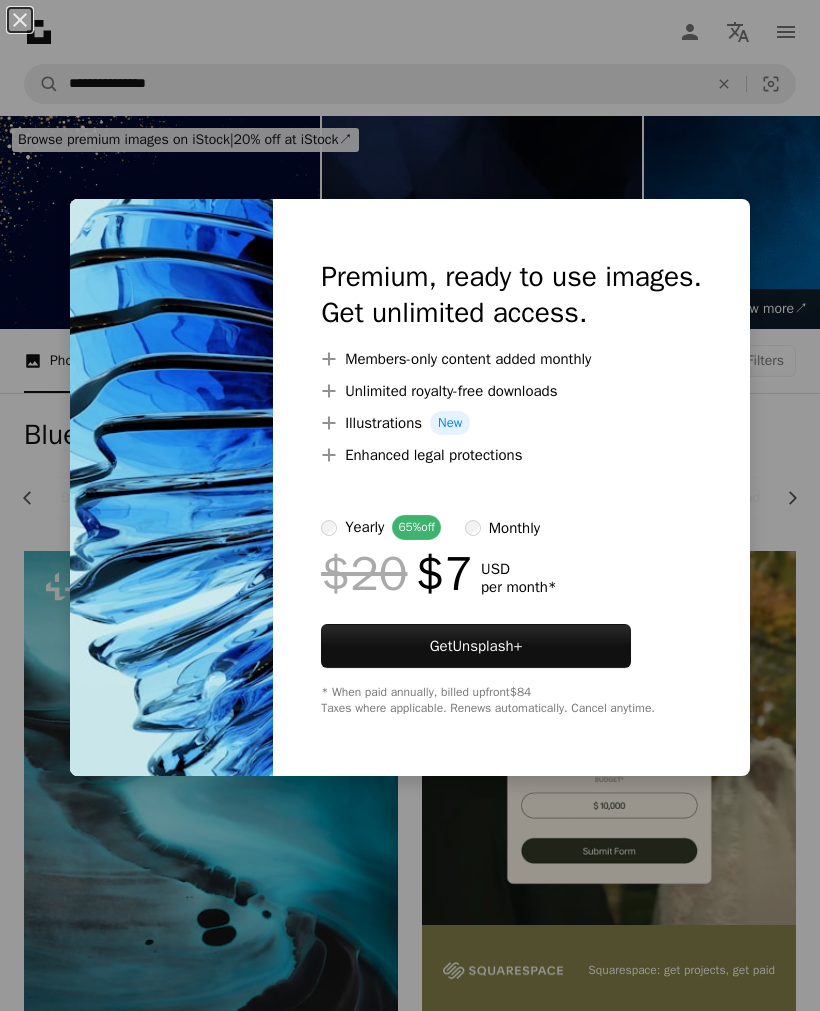 scroll, scrollTop: 3149, scrollLeft: 0, axis: vertical 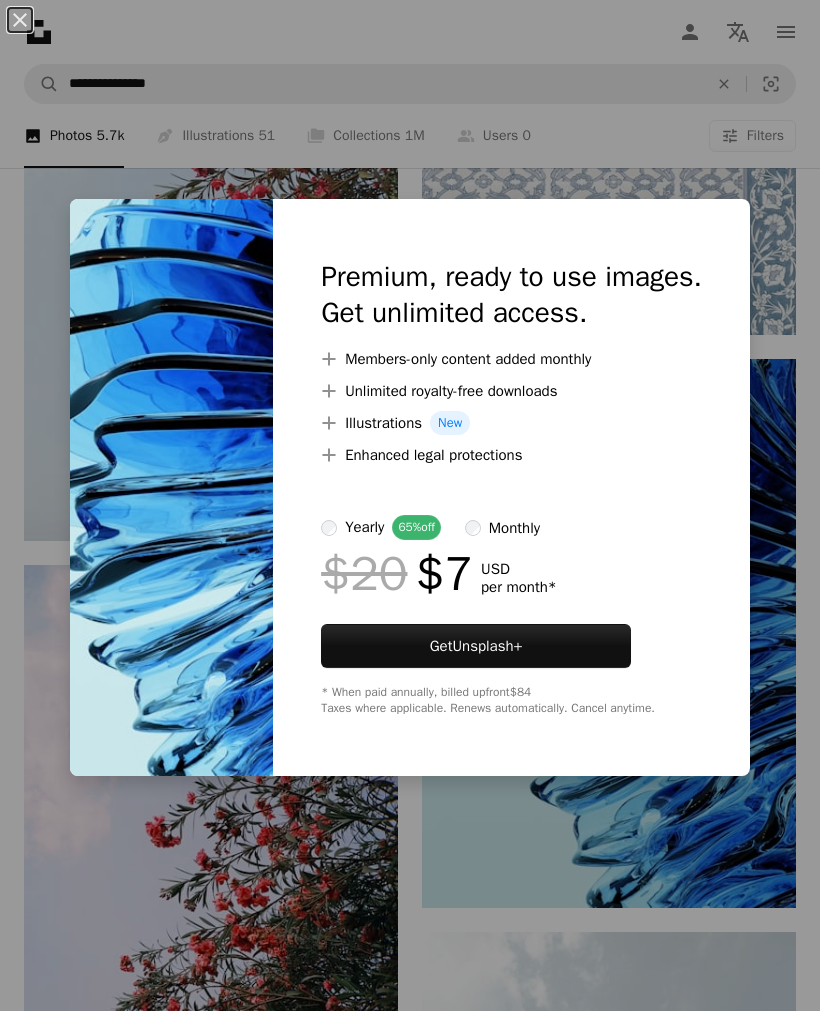 click on "An X shape Premium, ready to use images. Get unlimited access. A plus sign Members-only content added monthly A plus sign Unlimited royalty-free downloads A plus sign Illustrations  New A plus sign Enhanced legal protections yearly 65%  off monthly $20   $7 USD per month * Get  Unsplash+ * When paid annually, billed upfront  $84 Taxes where applicable. Renews automatically. Cancel anytime." at bounding box center [410, 505] 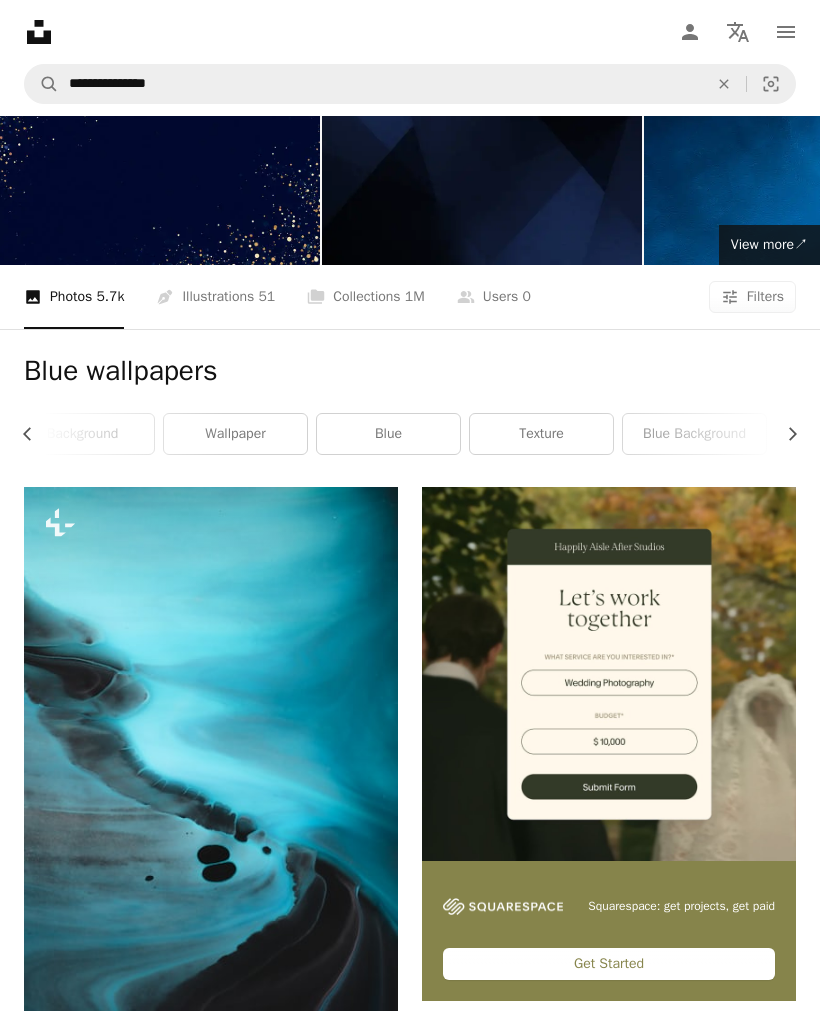 scroll, scrollTop: 0, scrollLeft: 0, axis: both 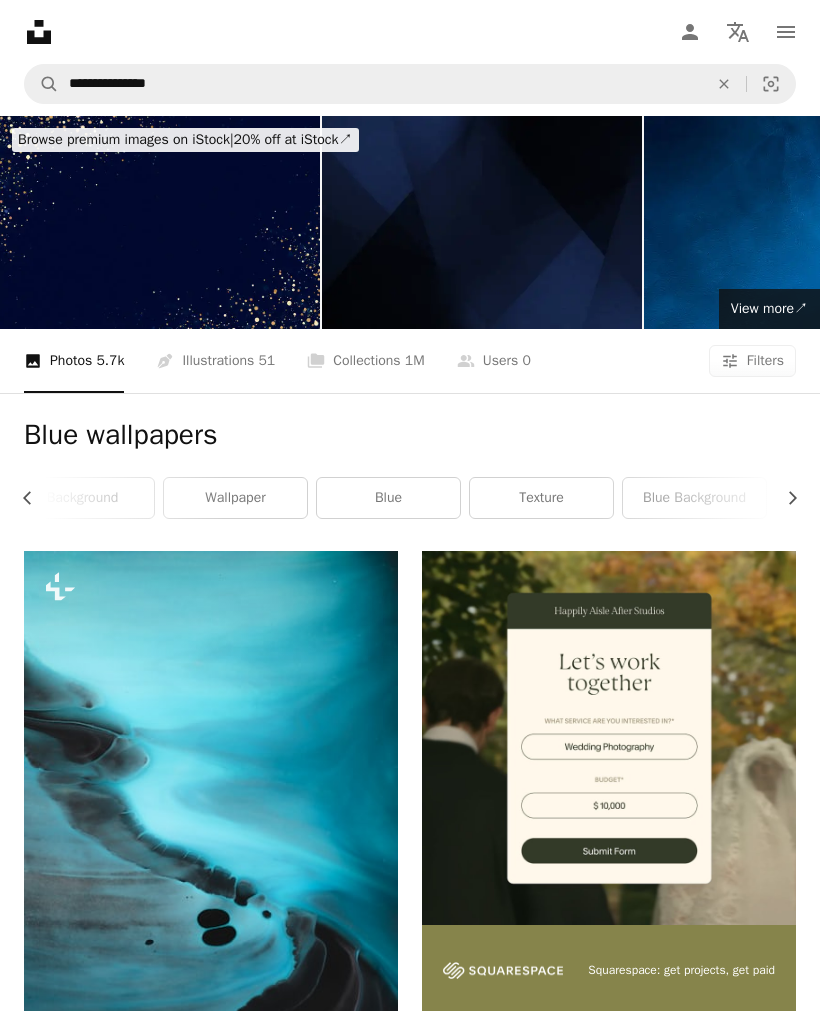 click on "Filters" at bounding box center [765, 361] 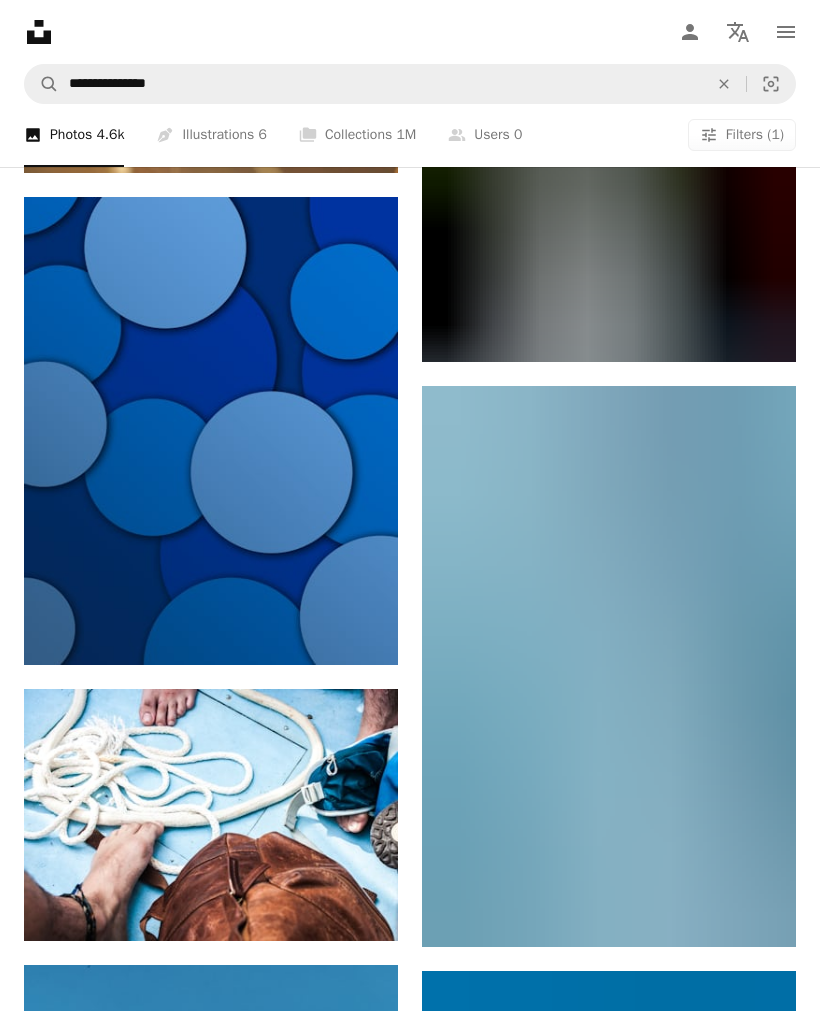 scroll, scrollTop: 17372, scrollLeft: 0, axis: vertical 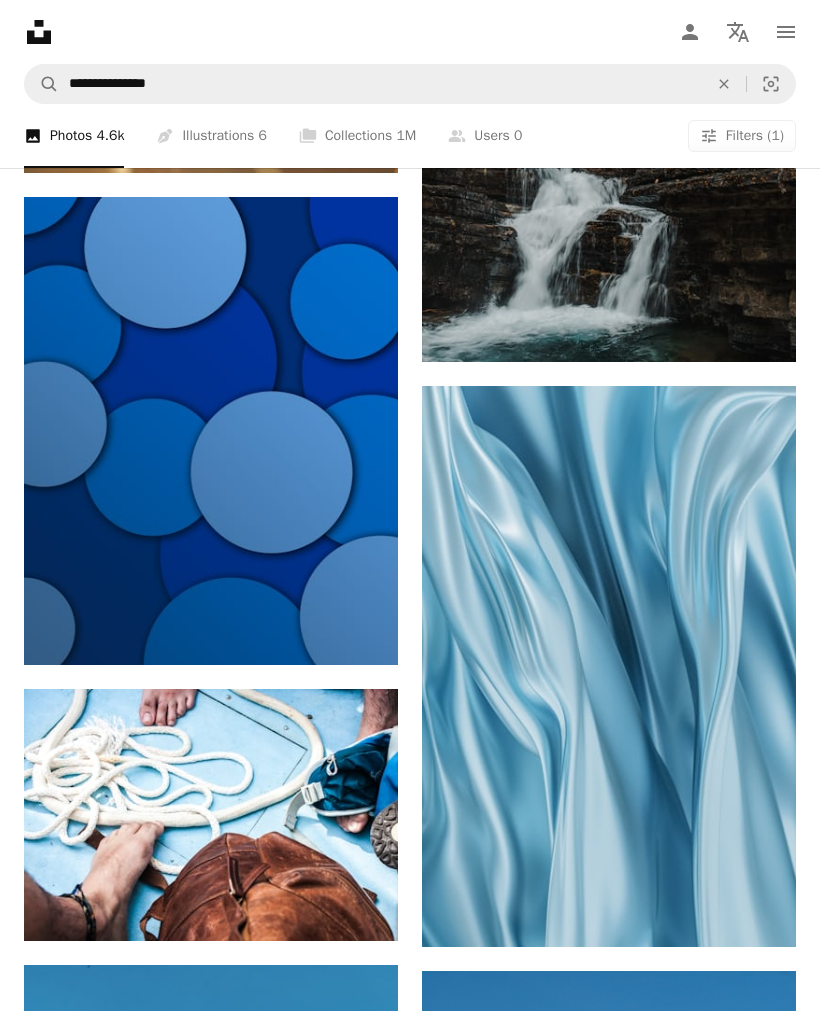 click 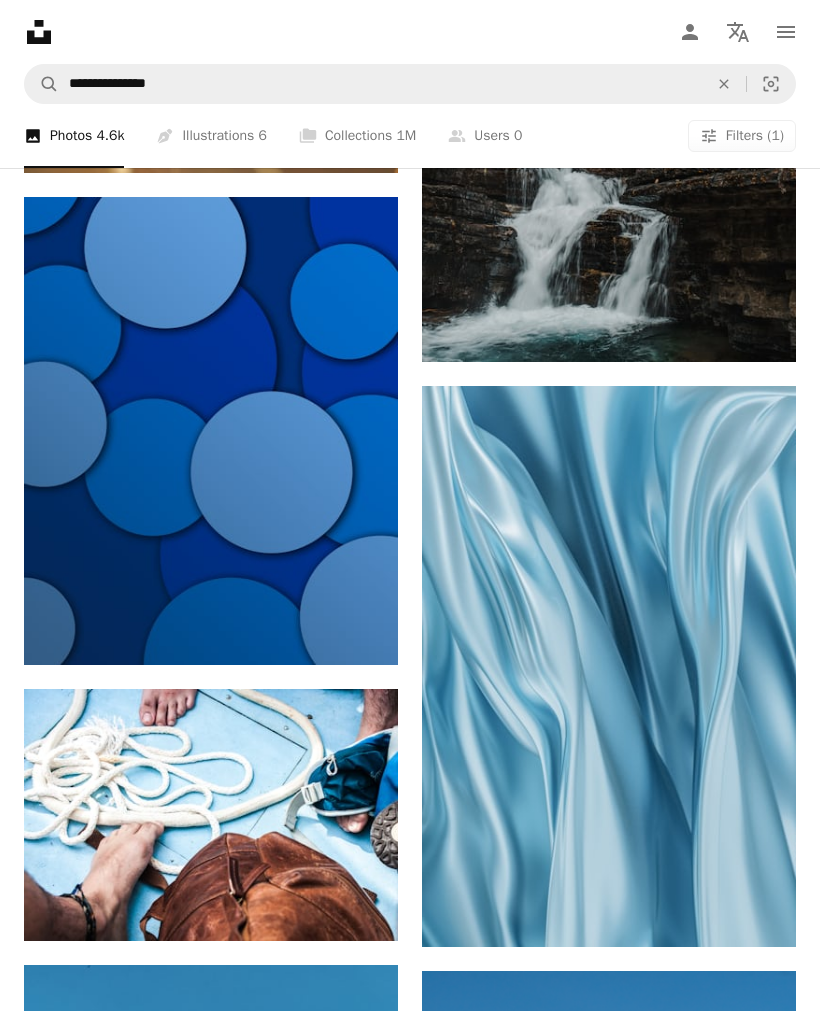 click on "An X shape Join Unsplash Already have an account?  Login First name Last name Email Username  (only letters, numbers and underscores) Password  (min. 8 char) Join By joining, you agree to the  Terms  and  Privacy Policy ." at bounding box center [410, 4831] 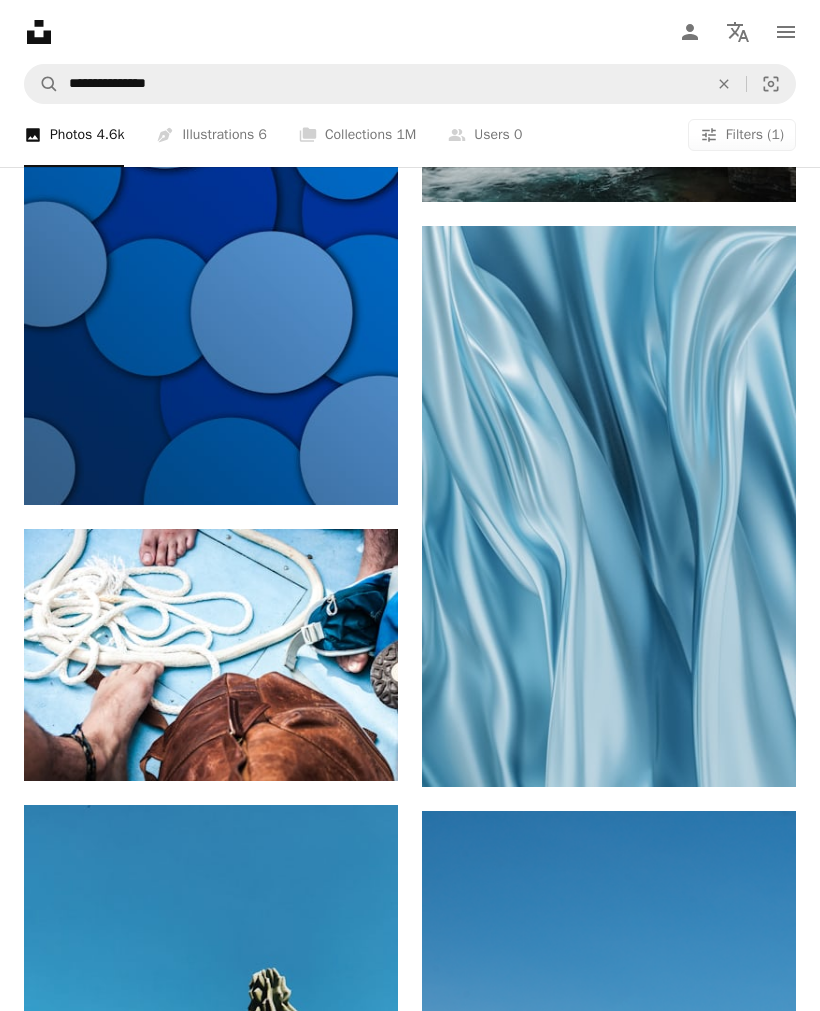 scroll, scrollTop: 17489, scrollLeft: 0, axis: vertical 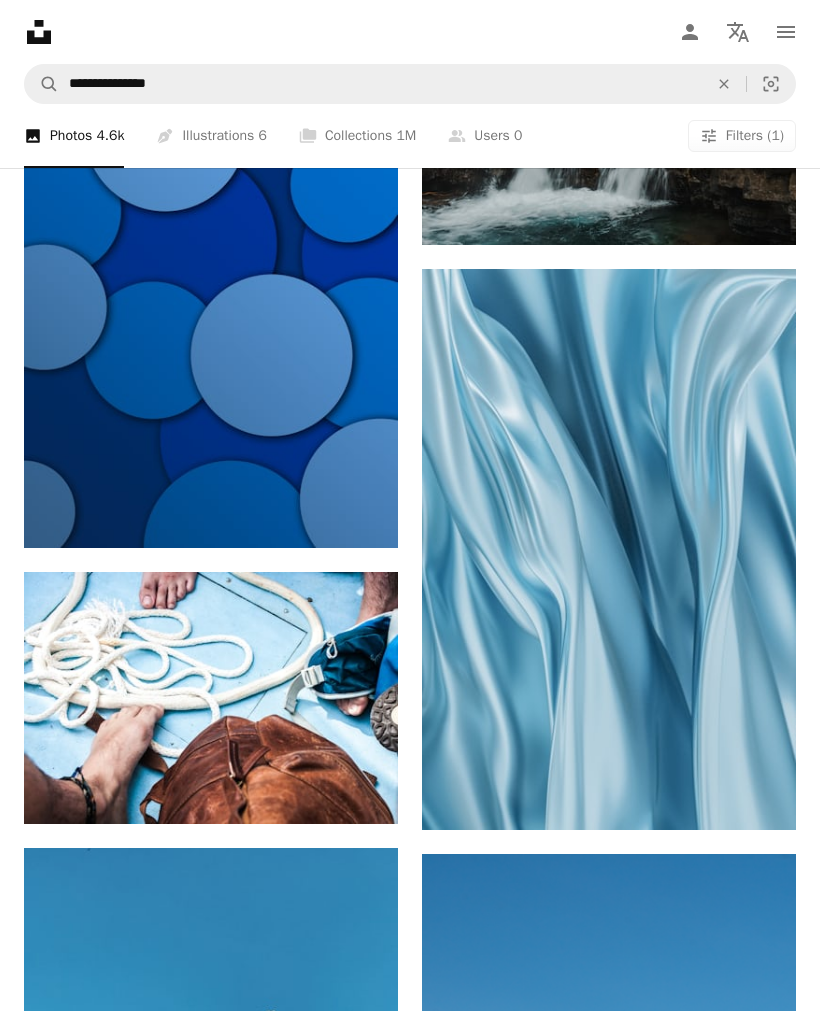 click 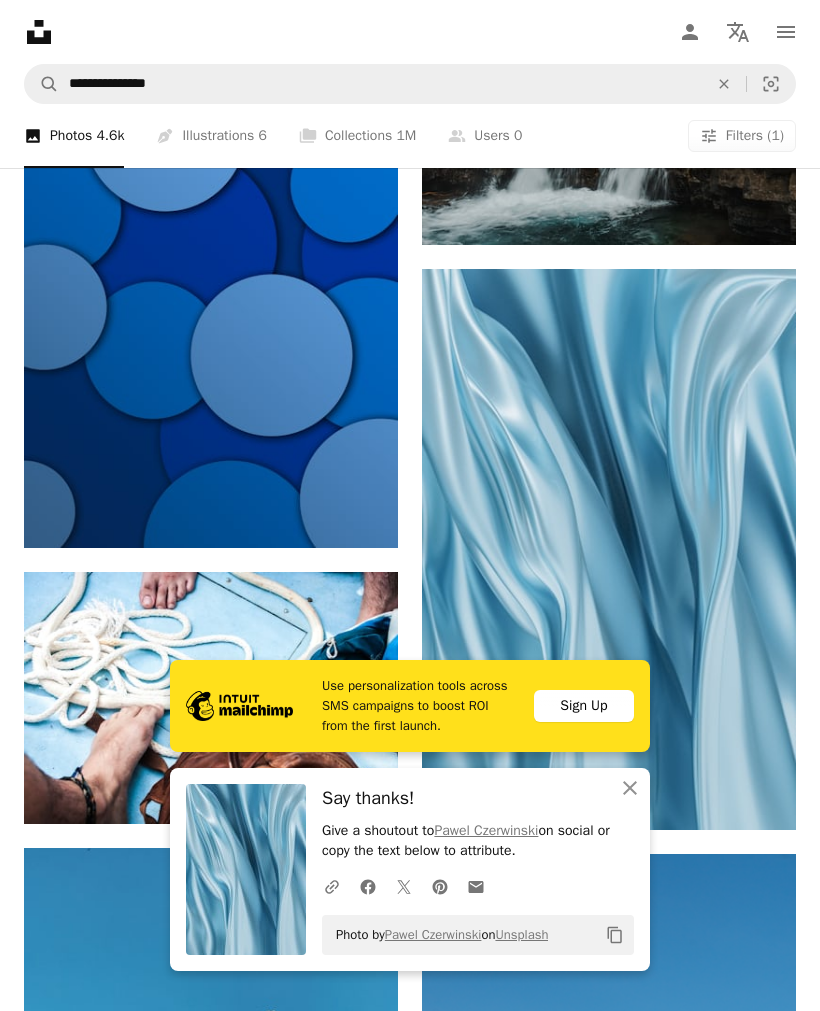 click 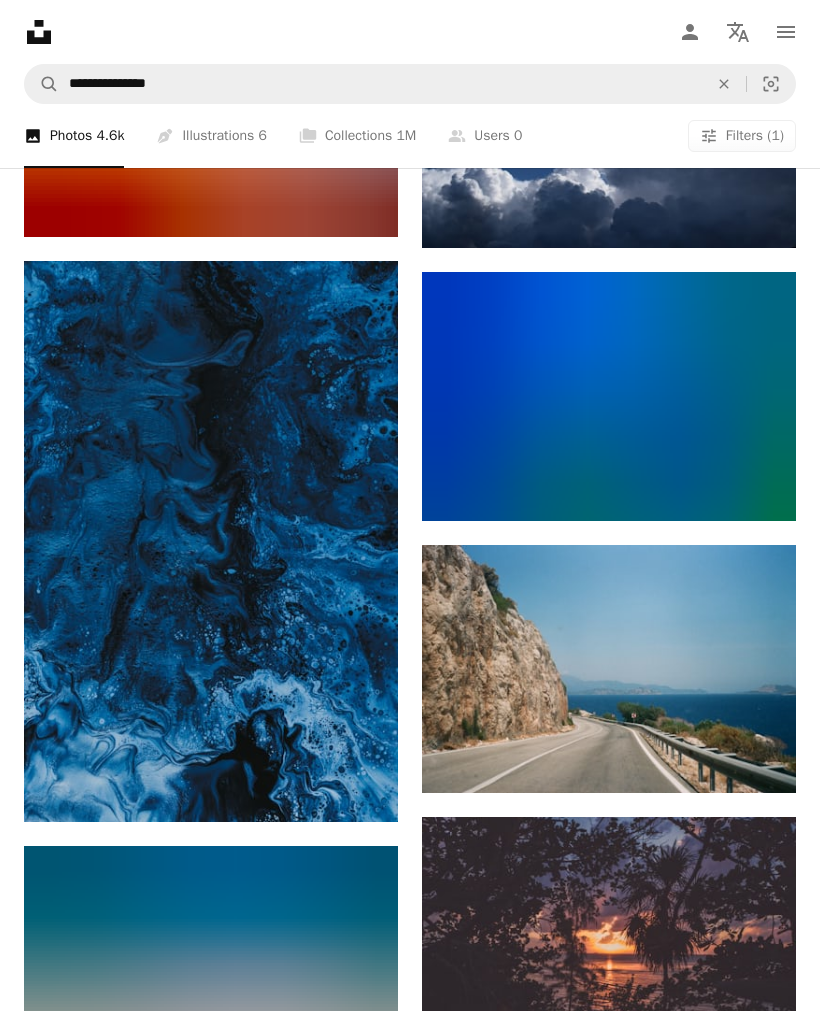 scroll, scrollTop: 24793, scrollLeft: 0, axis: vertical 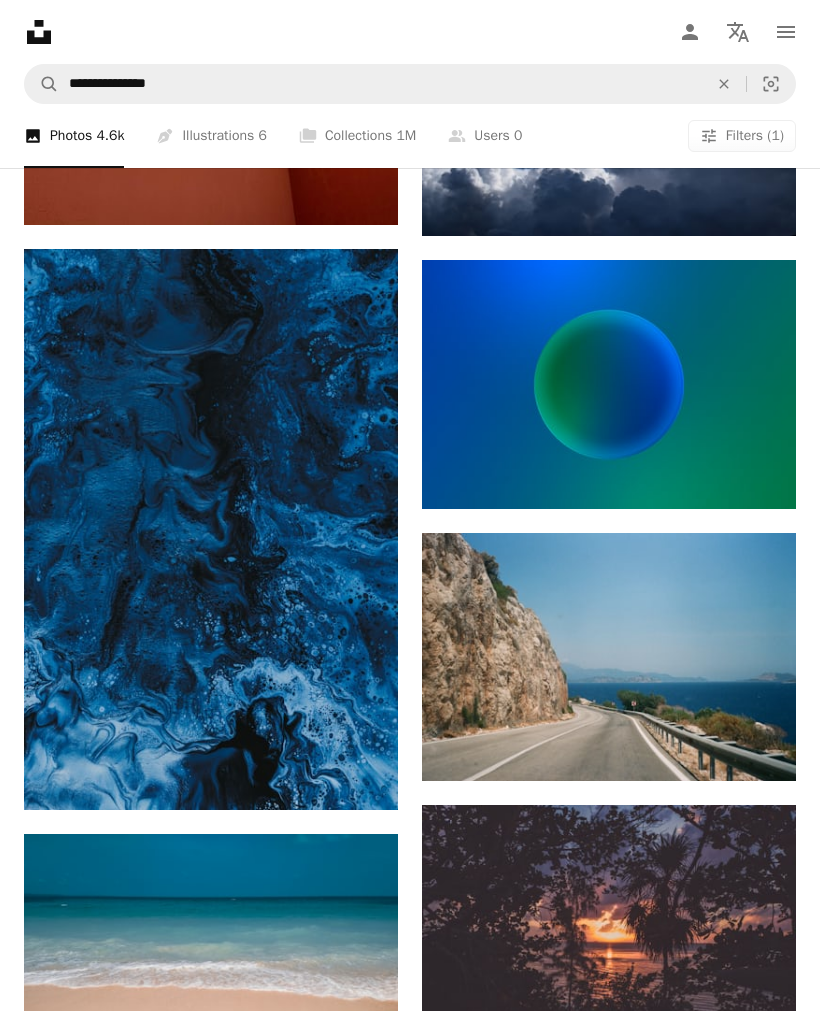 click on "[EMOJI] [EMOJI] [EMOJI] [FIRST] [LAST] [EMOJI]" at bounding box center [211, 529] 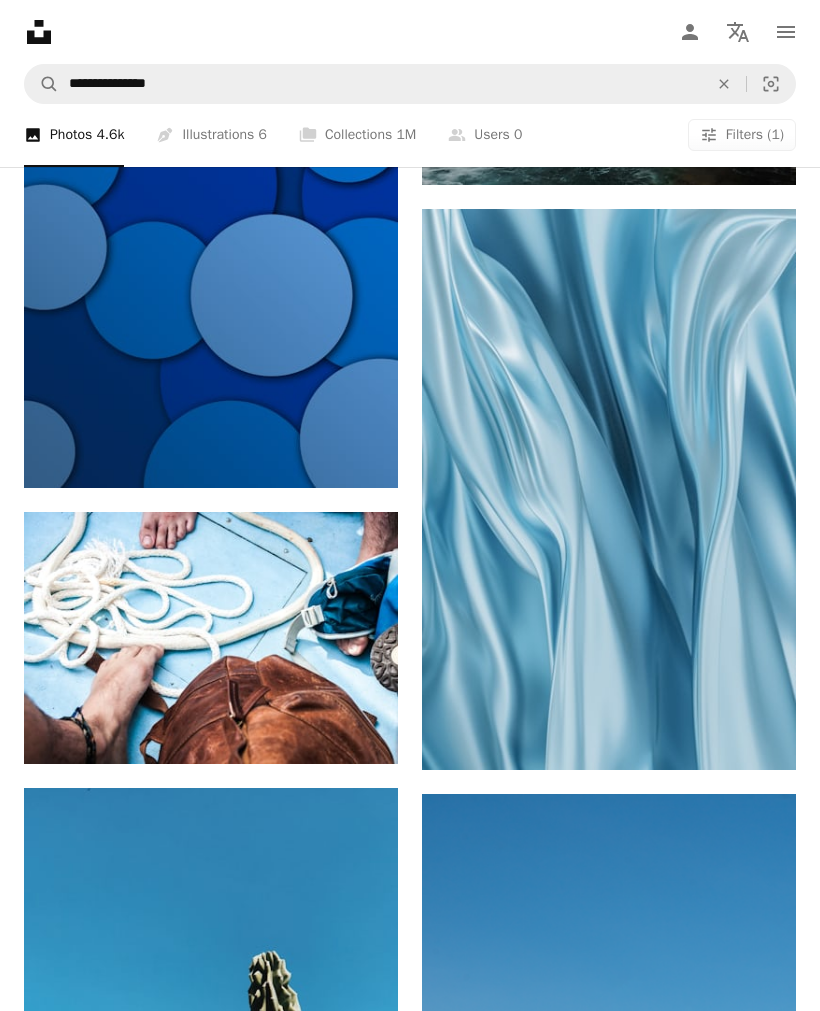 scroll, scrollTop: 17524, scrollLeft: 0, axis: vertical 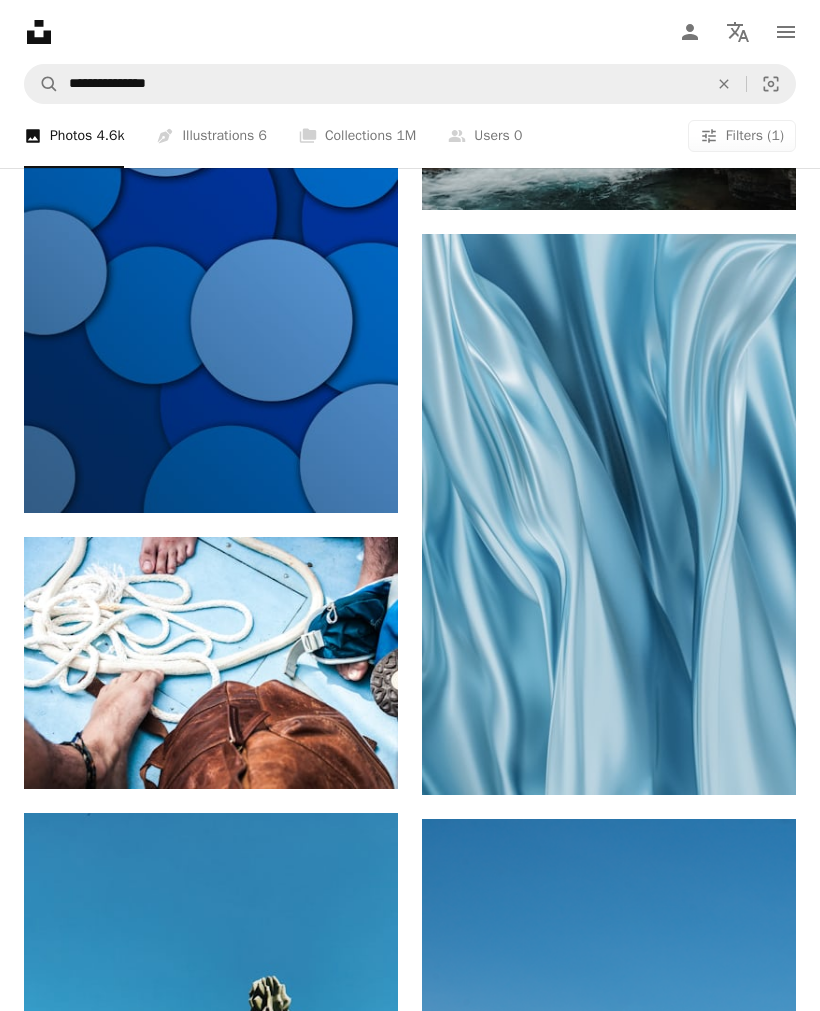 click on "Arrow pointing down" 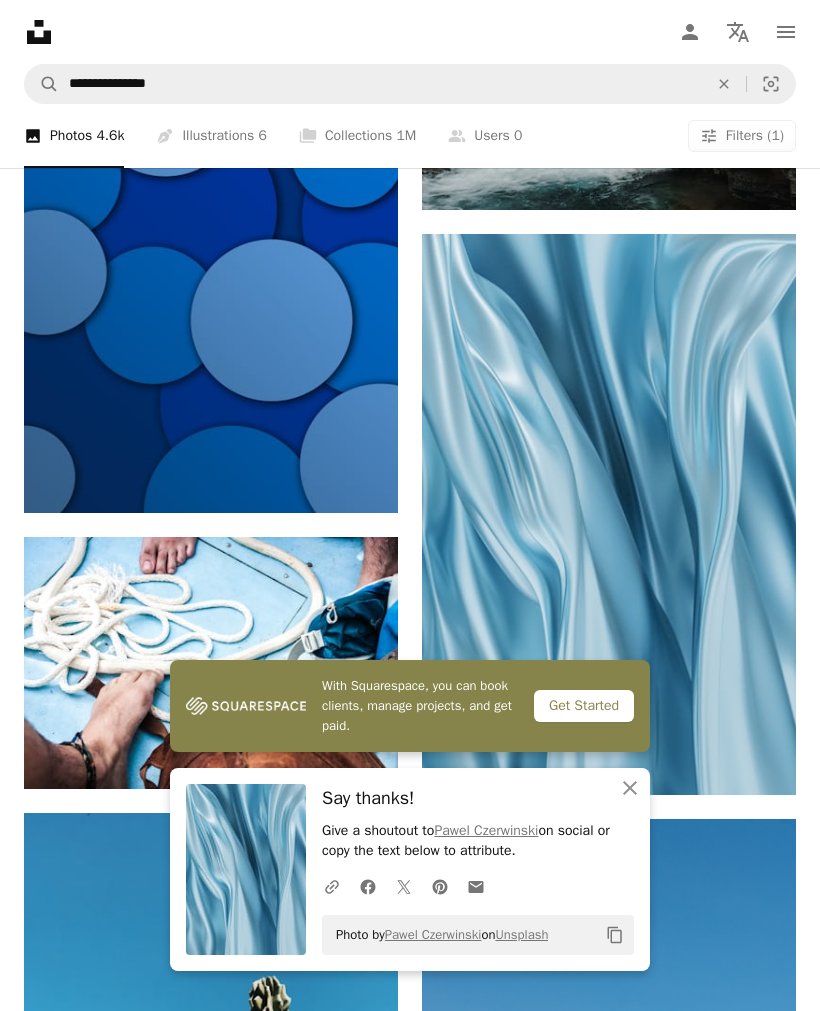 click on "An X shape" 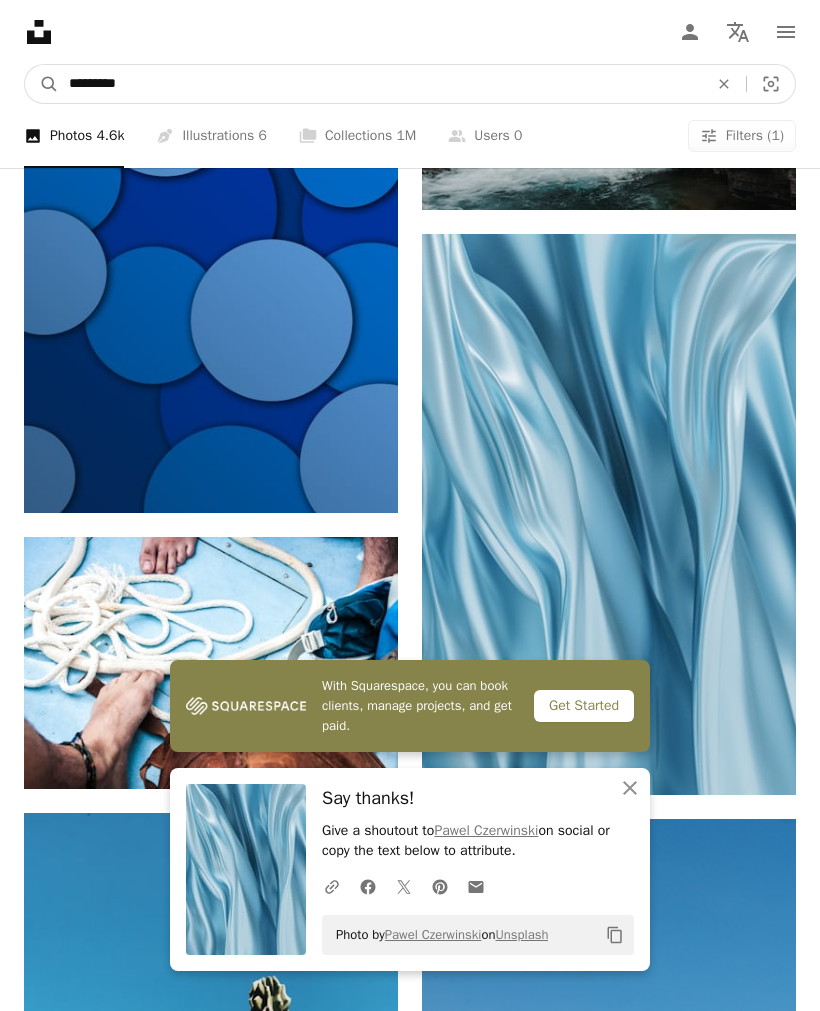 type on "**********" 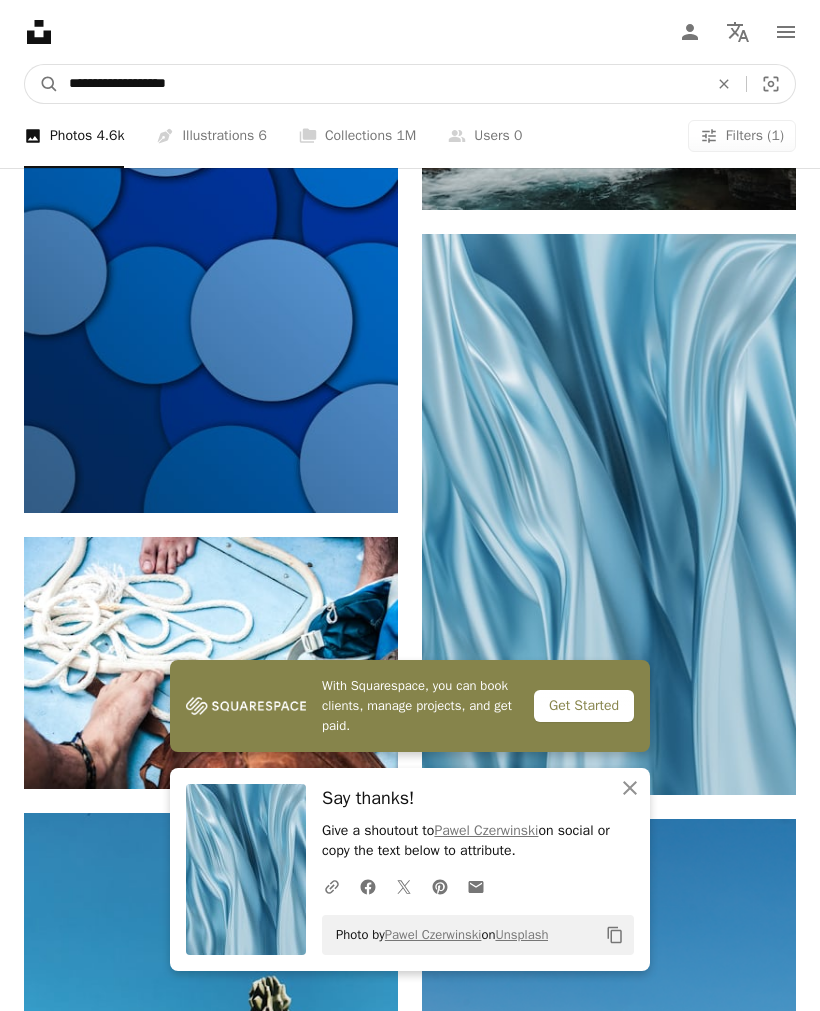 click on "A magnifying glass" at bounding box center [42, 84] 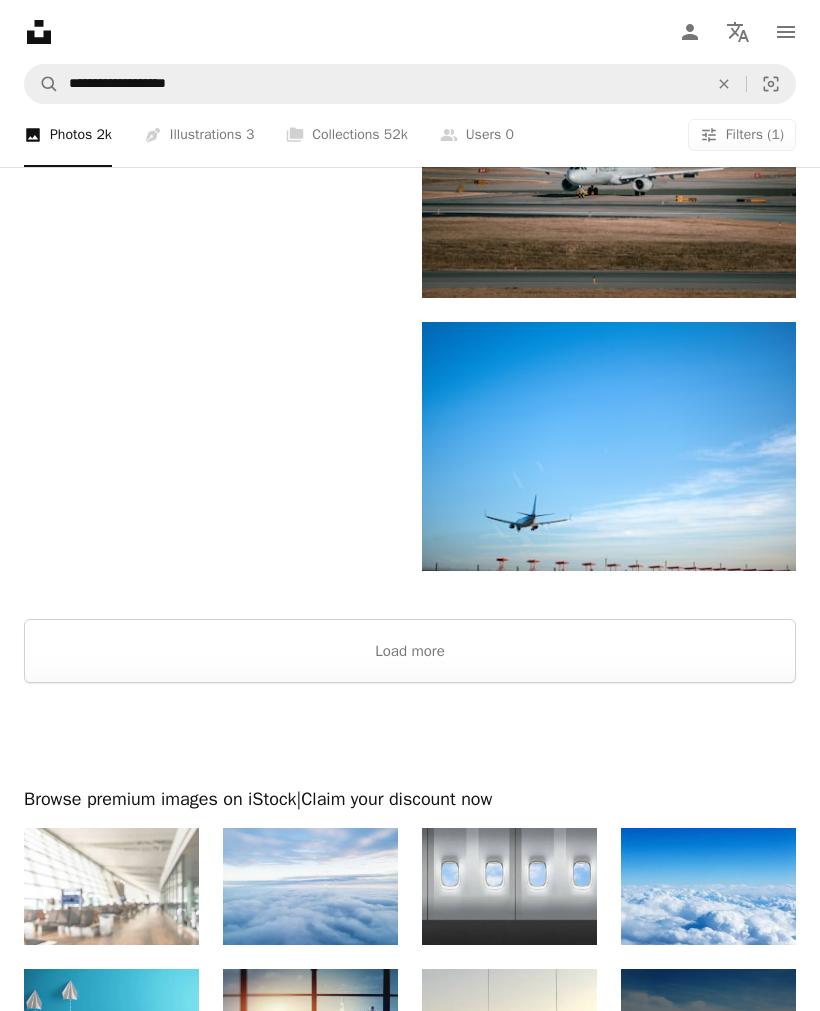 click on "Load more" at bounding box center (410, 652) 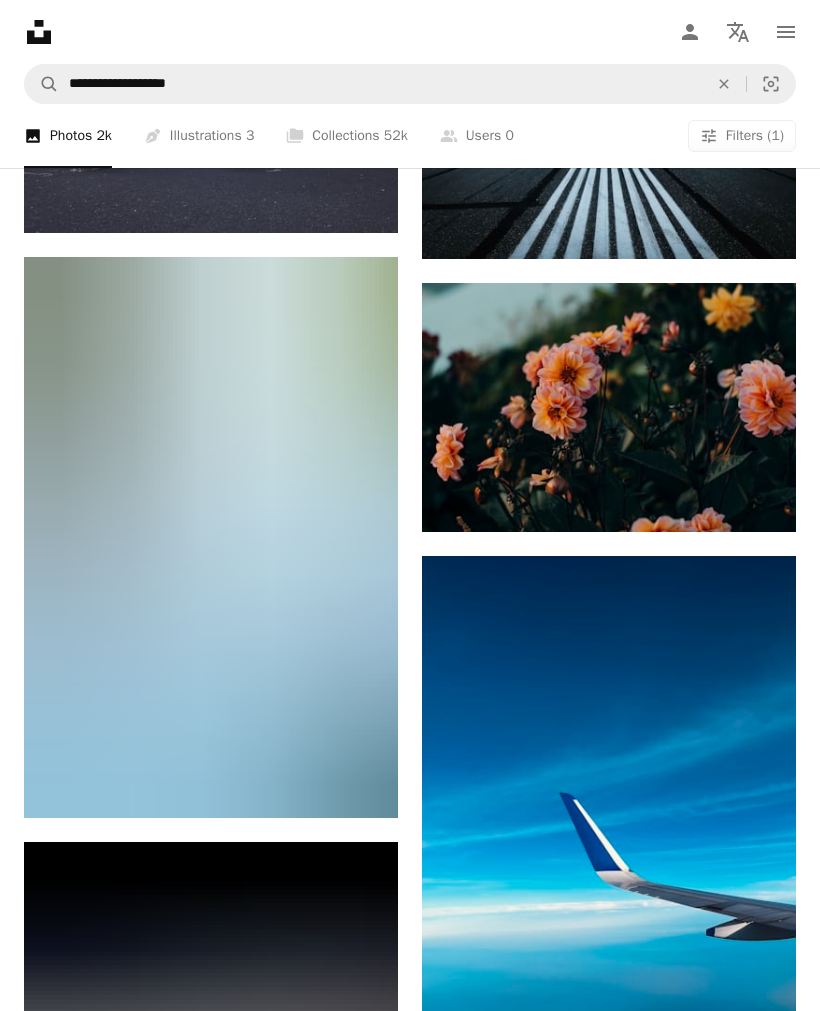 scroll, scrollTop: 12741, scrollLeft: 0, axis: vertical 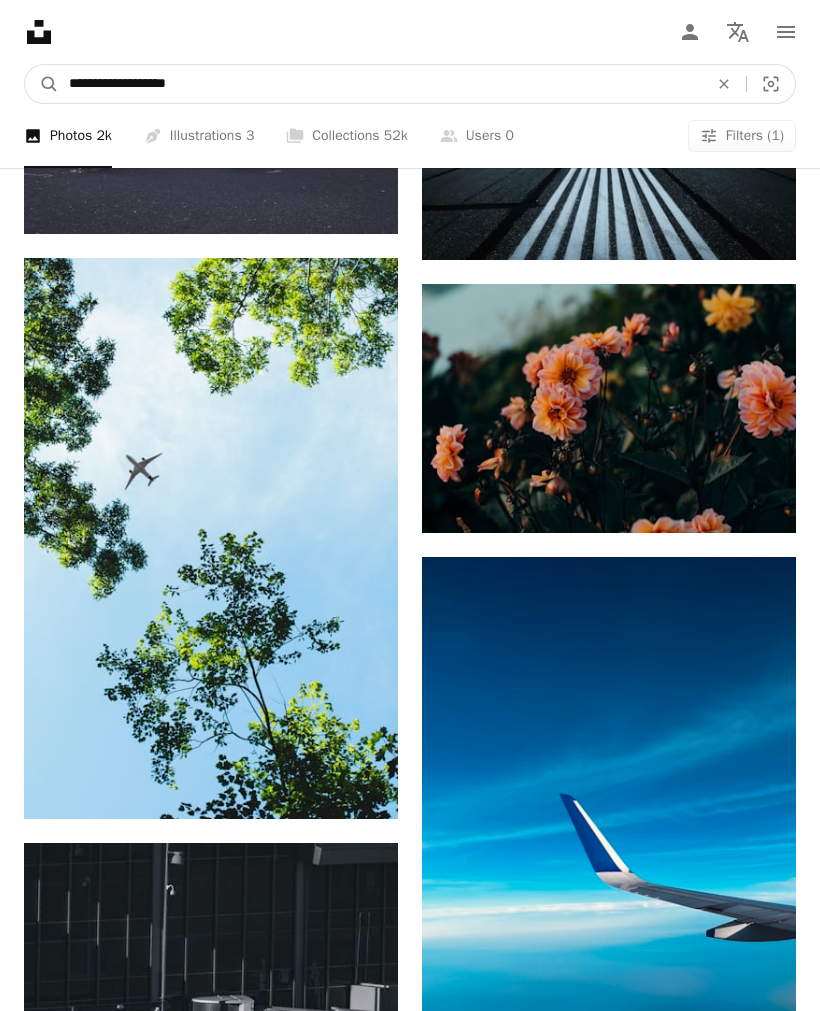 click on "**********" at bounding box center [380, 84] 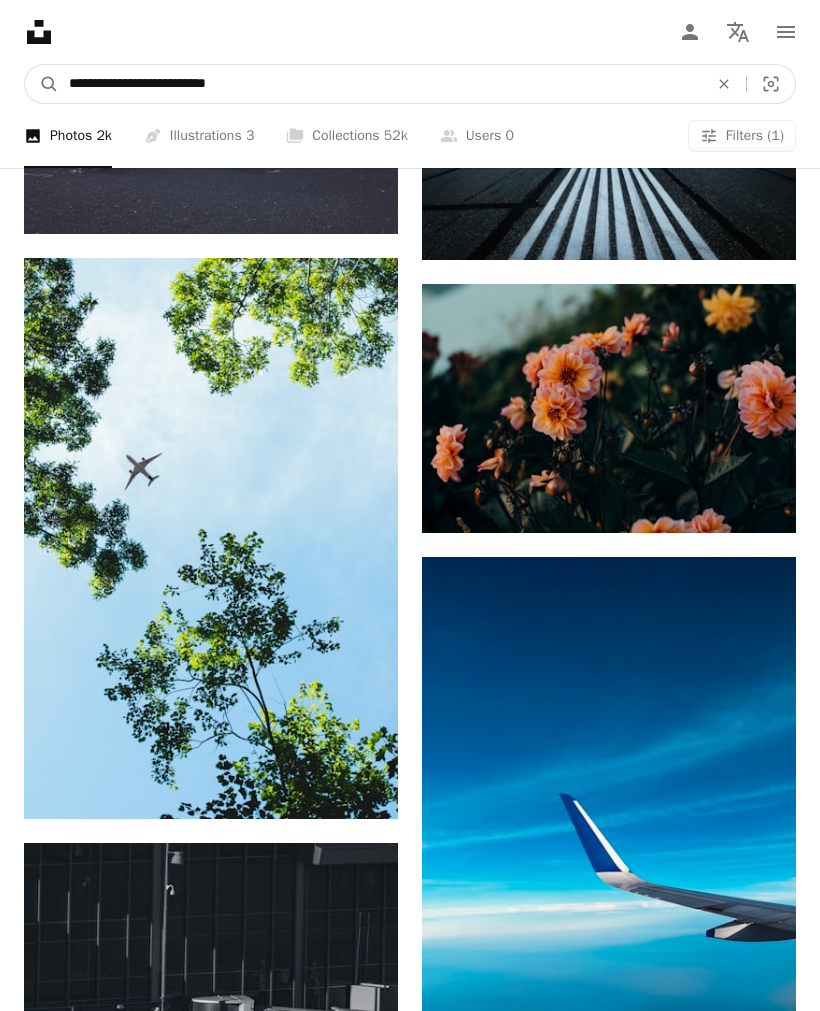 type on "**********" 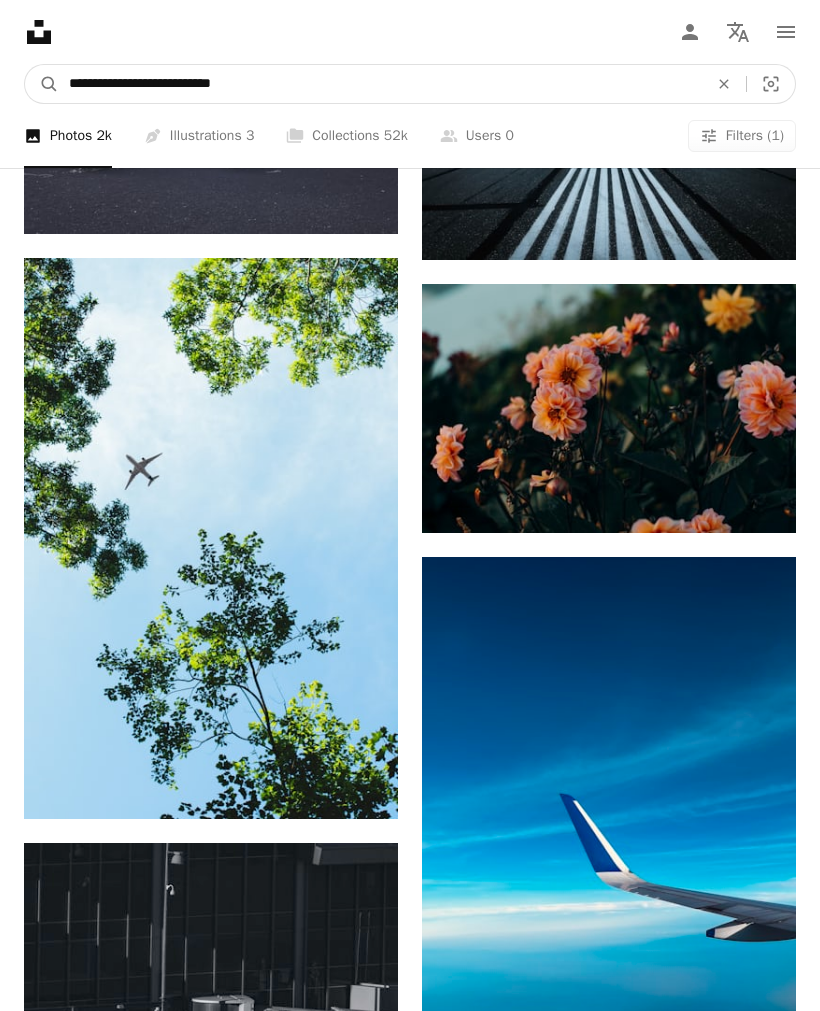 click on "A magnifying glass" at bounding box center (42, 84) 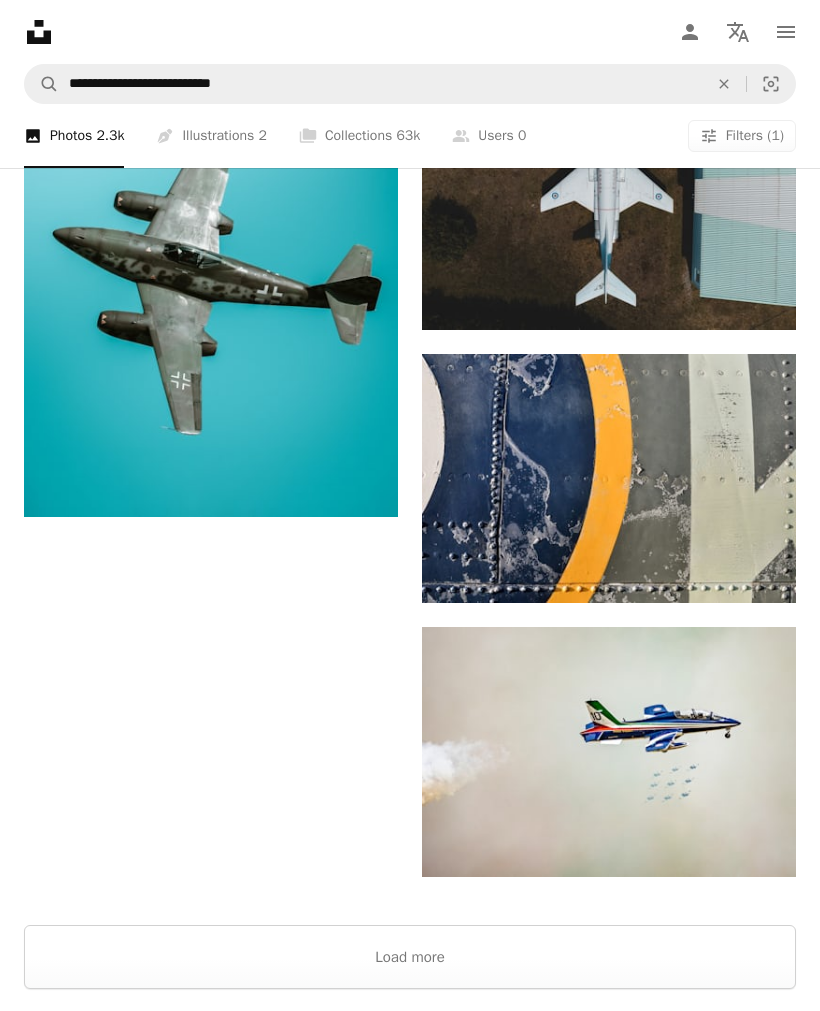 click on "Load more" at bounding box center (410, 957) 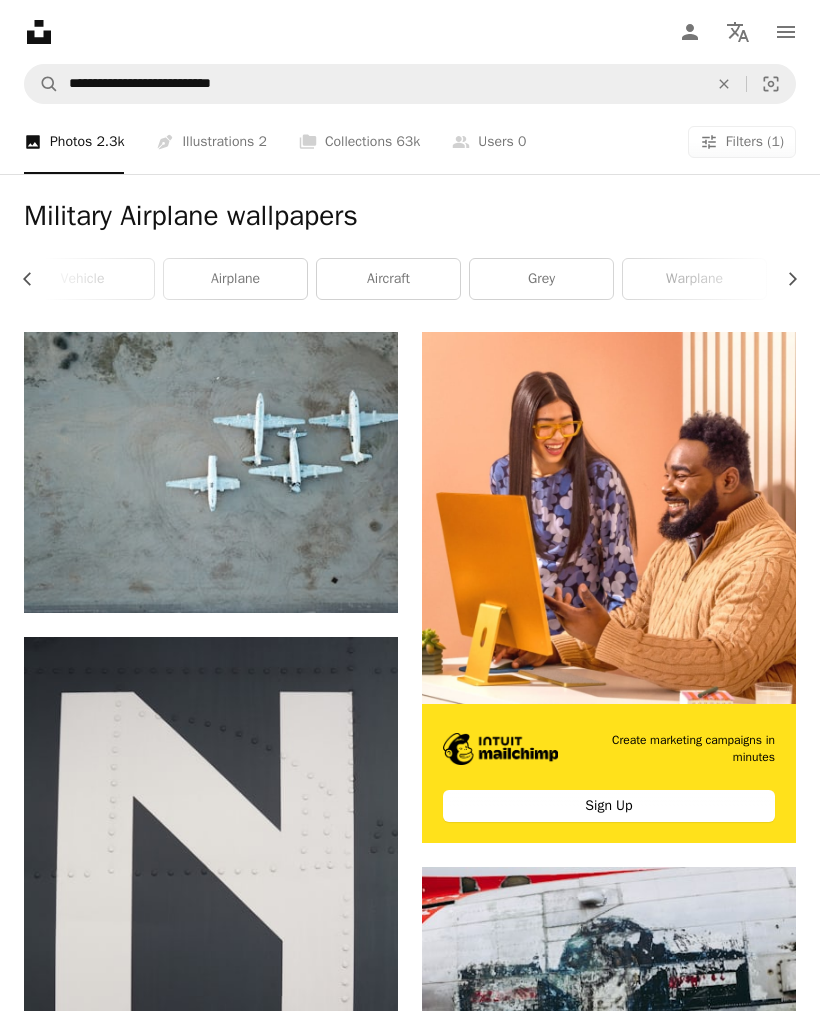 scroll, scrollTop: 0, scrollLeft: 0, axis: both 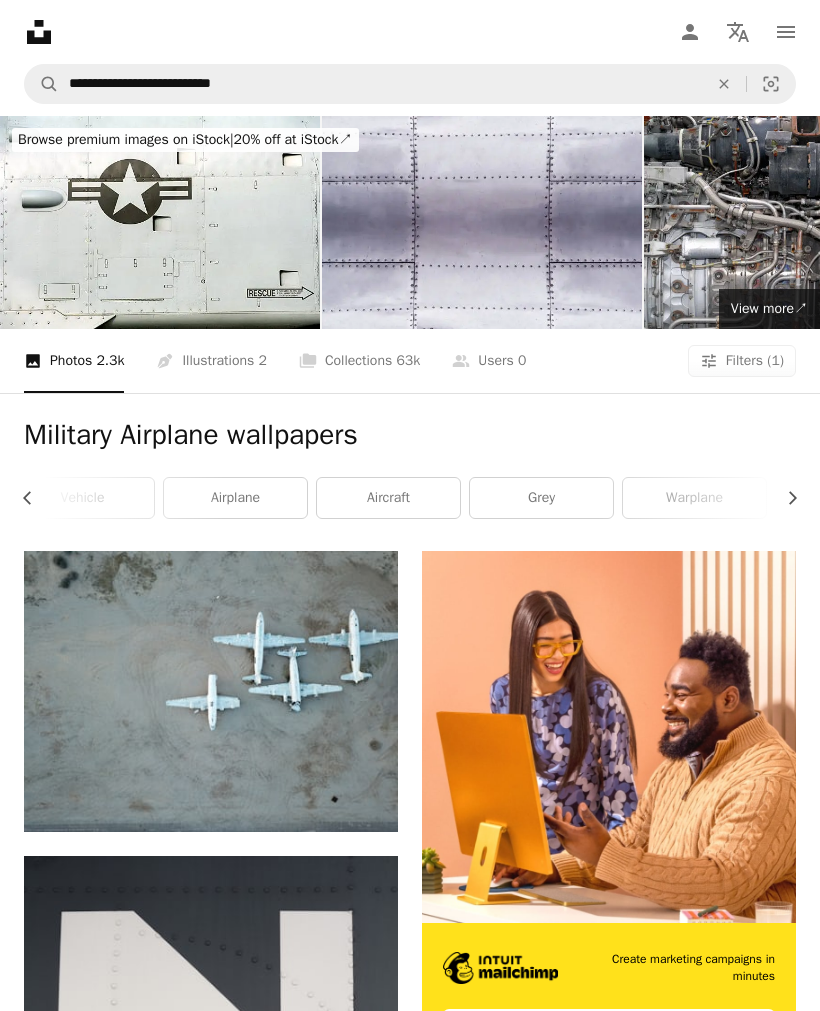 click on "Filters (1)" at bounding box center [755, 361] 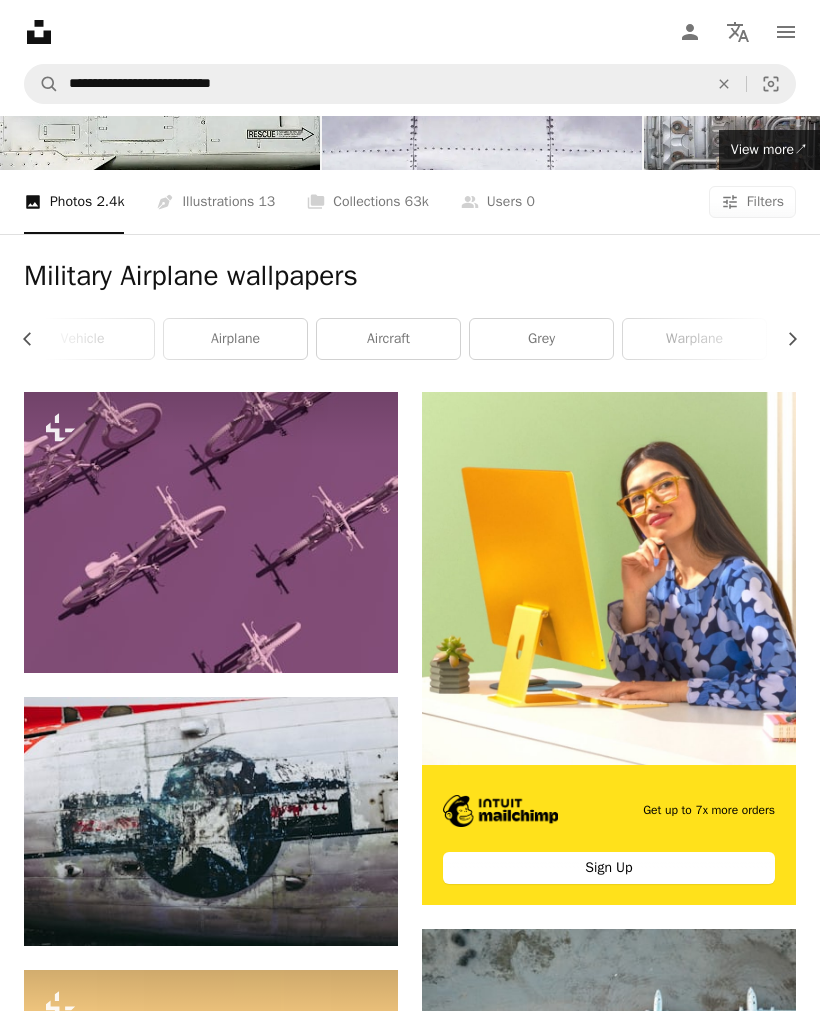 scroll, scrollTop: 0, scrollLeft: 0, axis: both 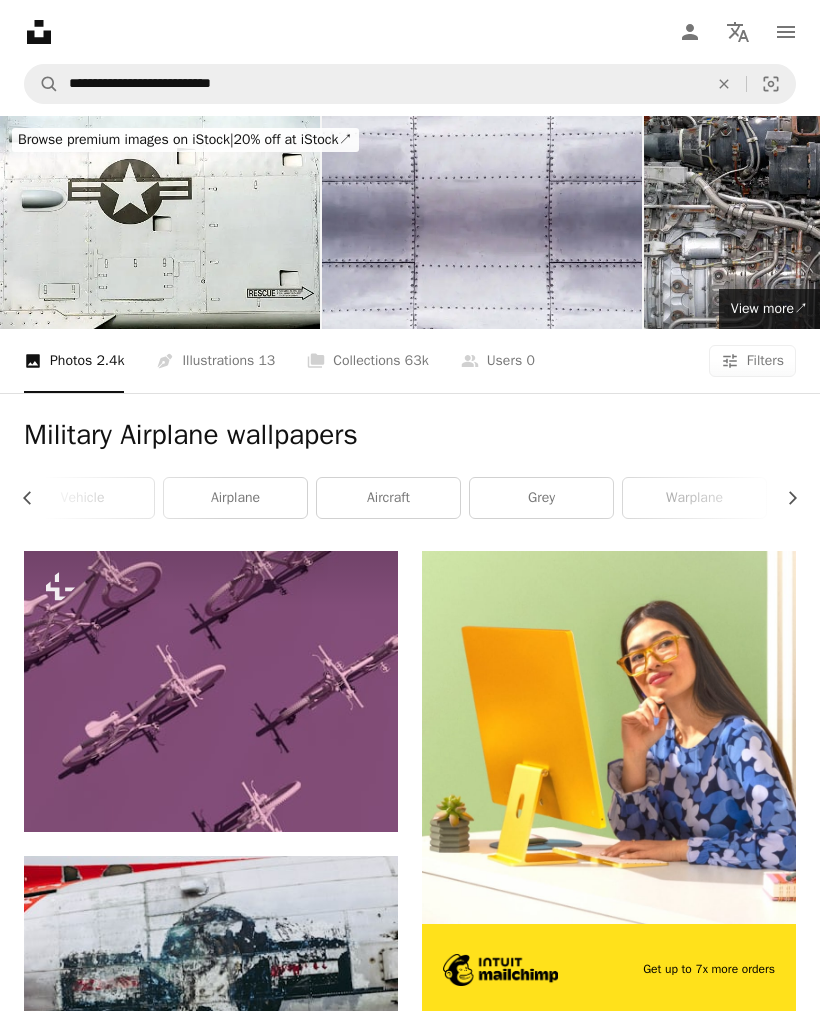 click on "Filters" at bounding box center [765, 361] 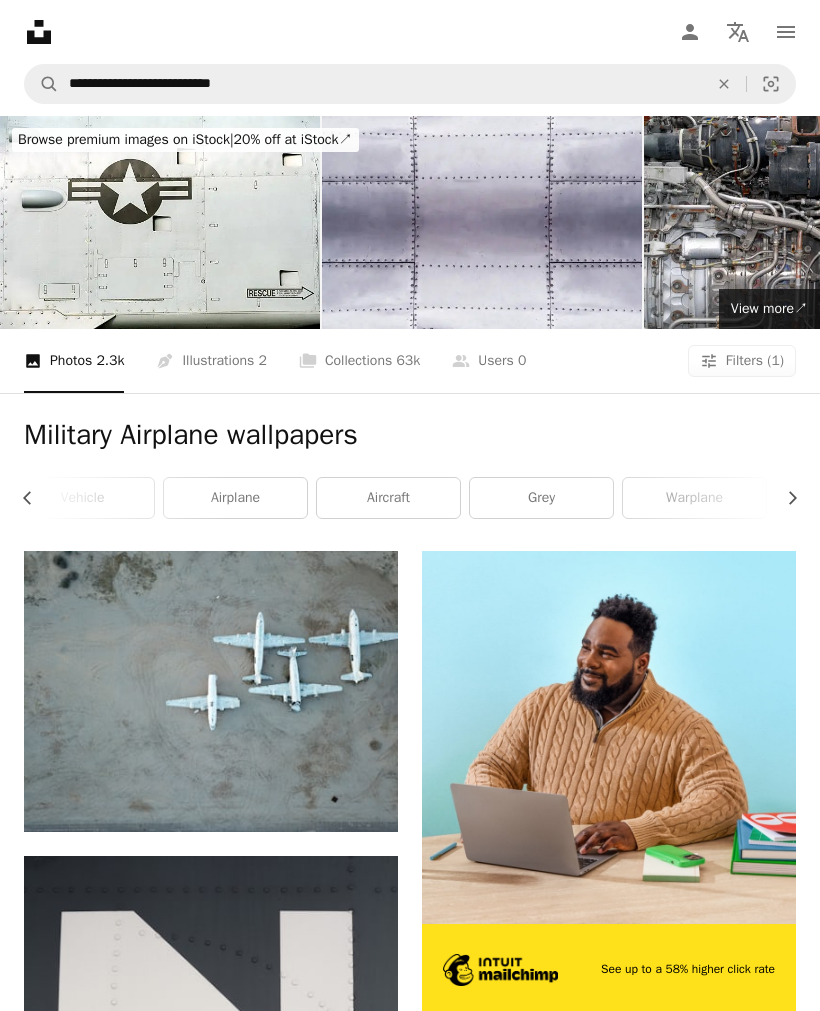 click 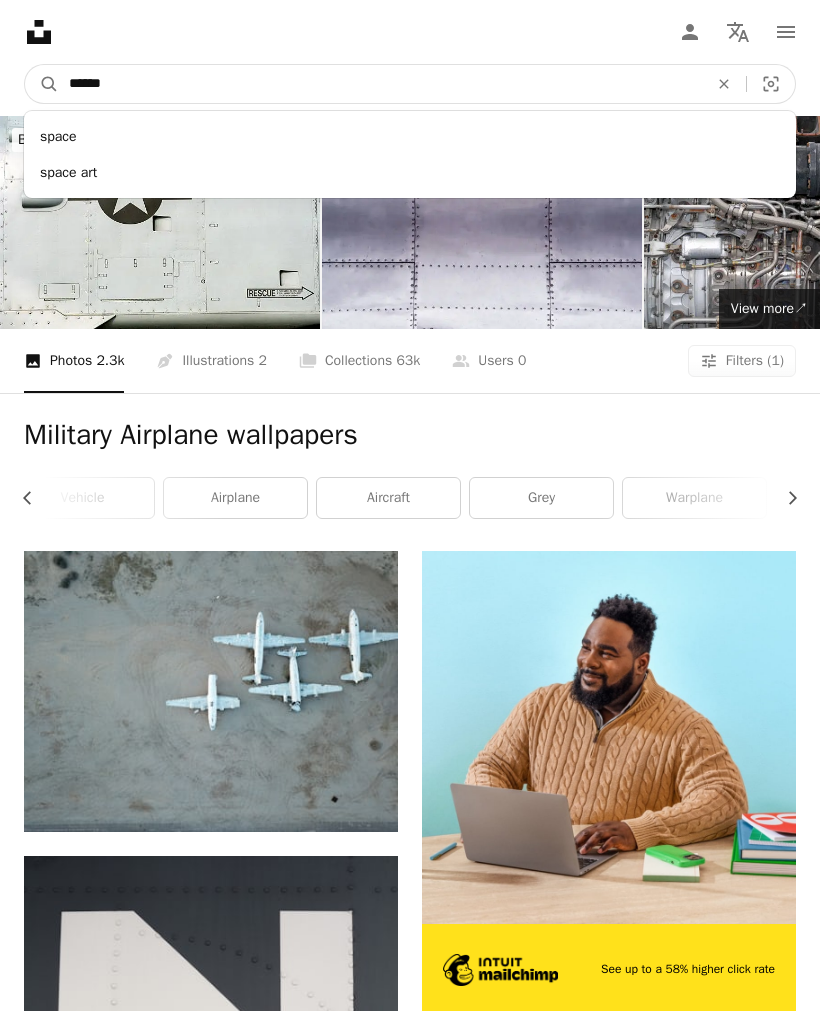 type on "**********" 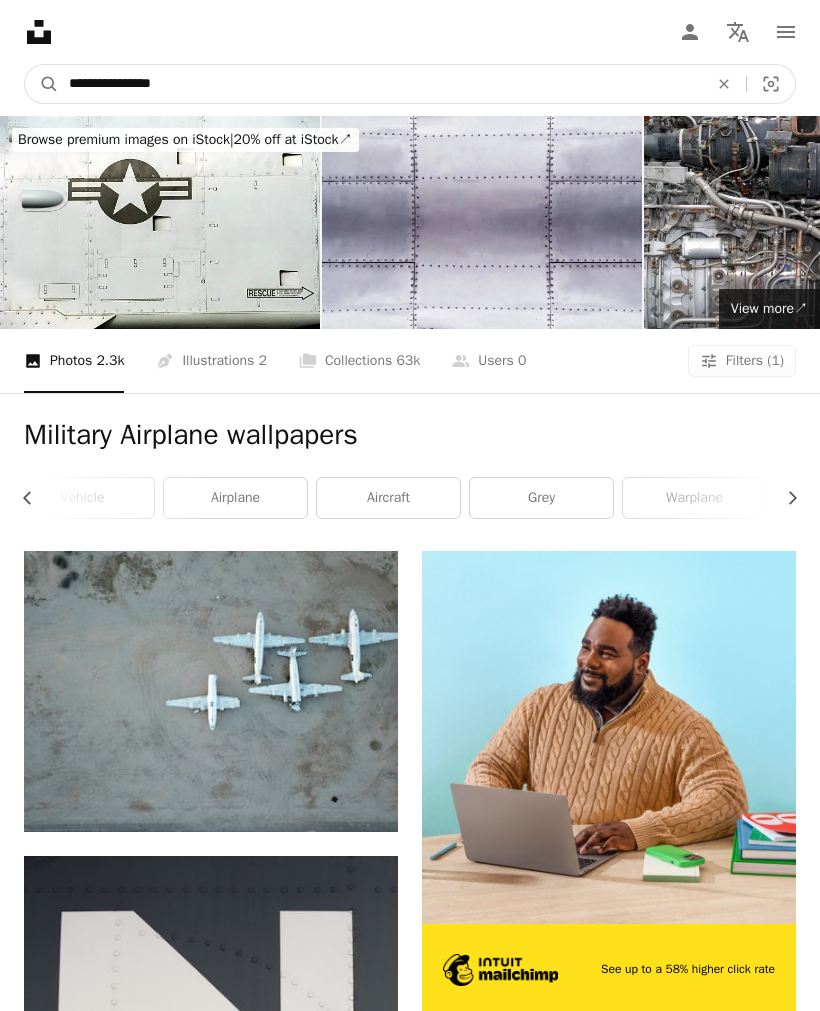 click on "A magnifying glass" at bounding box center (42, 84) 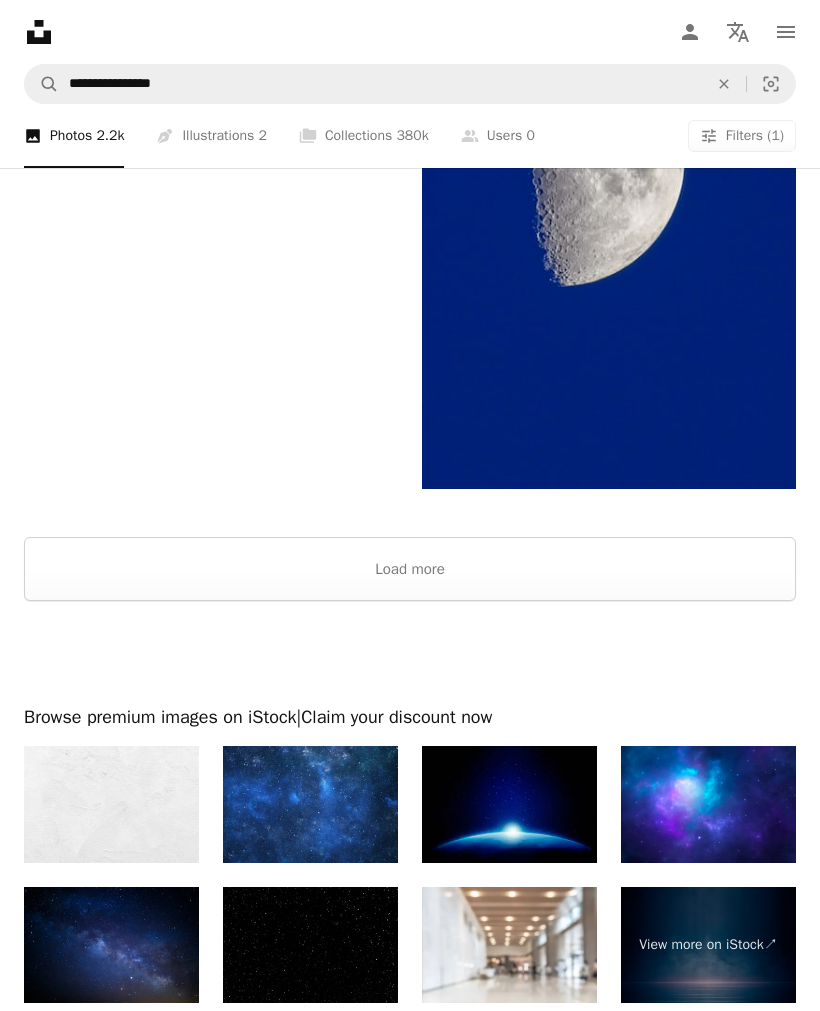 scroll, scrollTop: 4854, scrollLeft: 0, axis: vertical 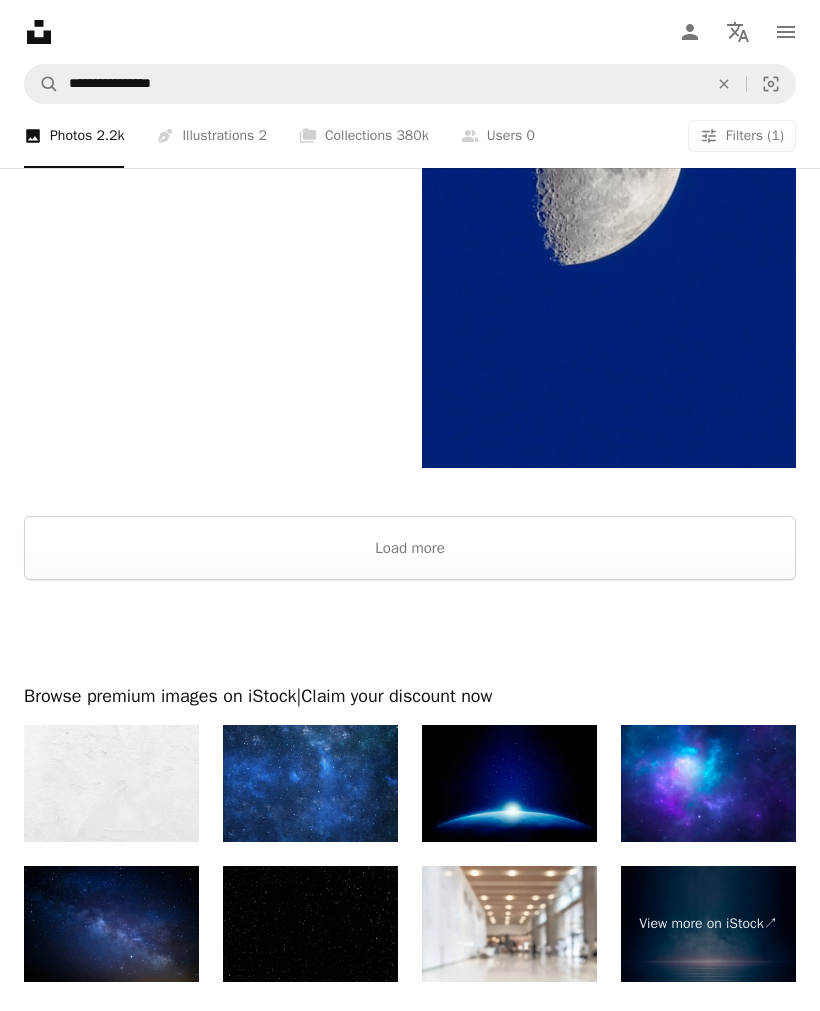 click on "Load more" at bounding box center (410, 548) 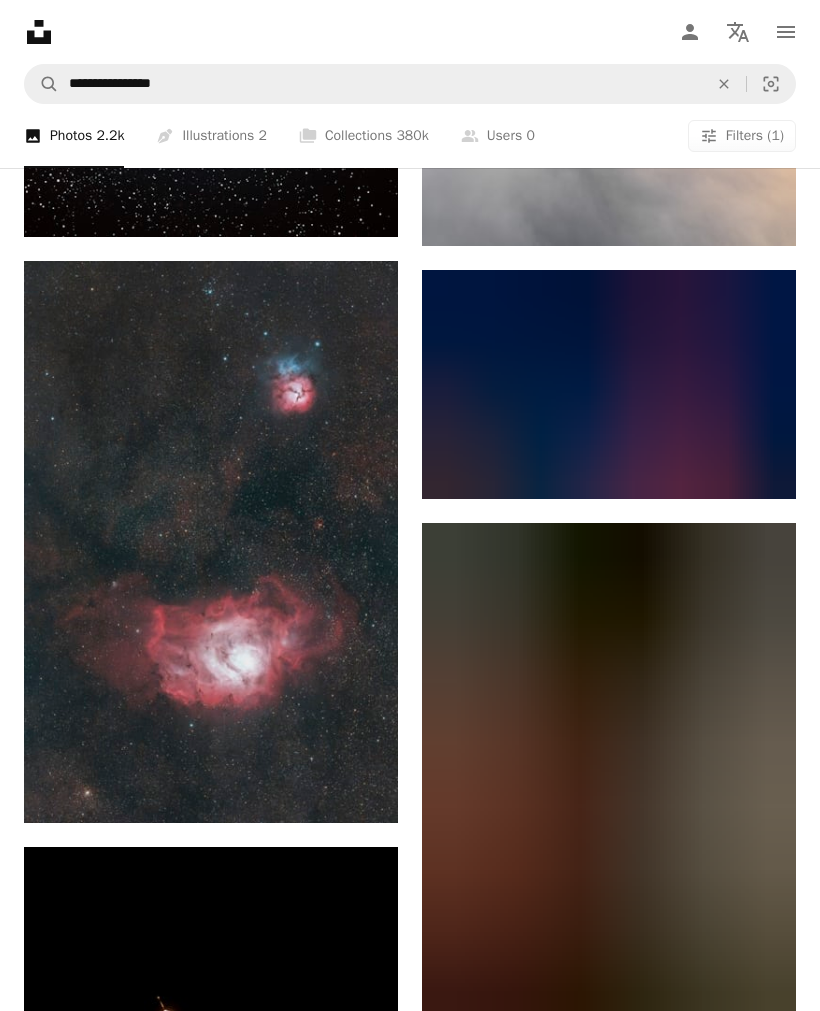scroll, scrollTop: 12160, scrollLeft: 0, axis: vertical 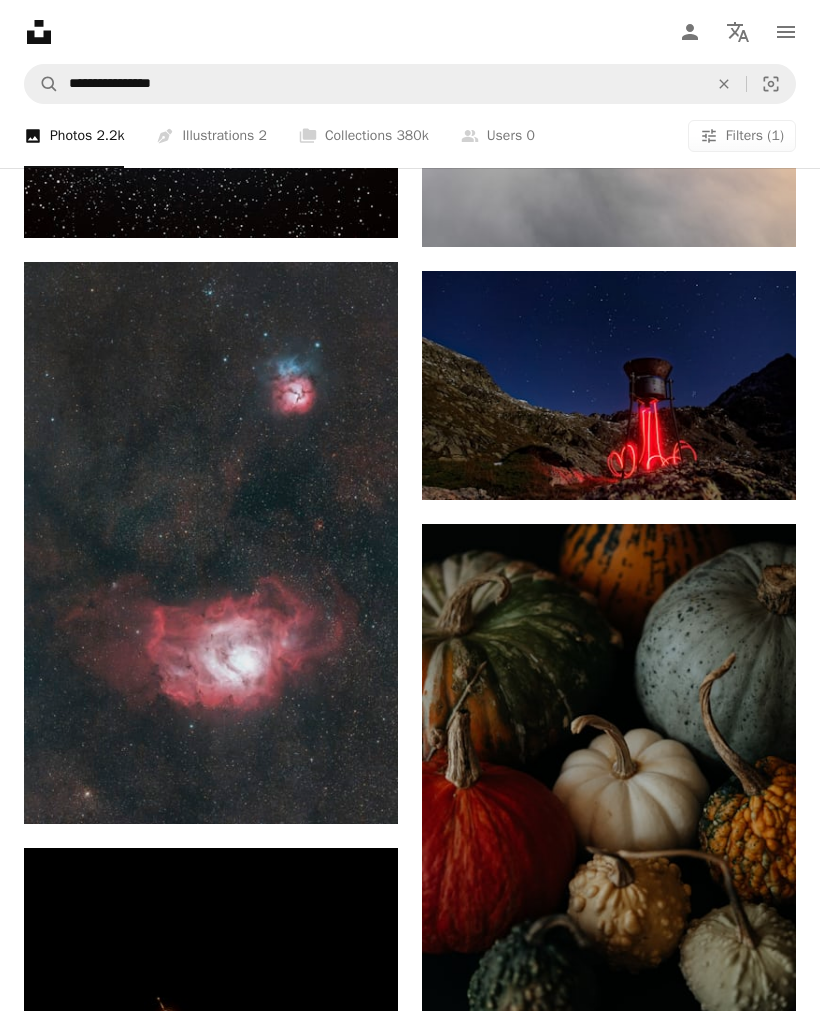 click on "An X shape" 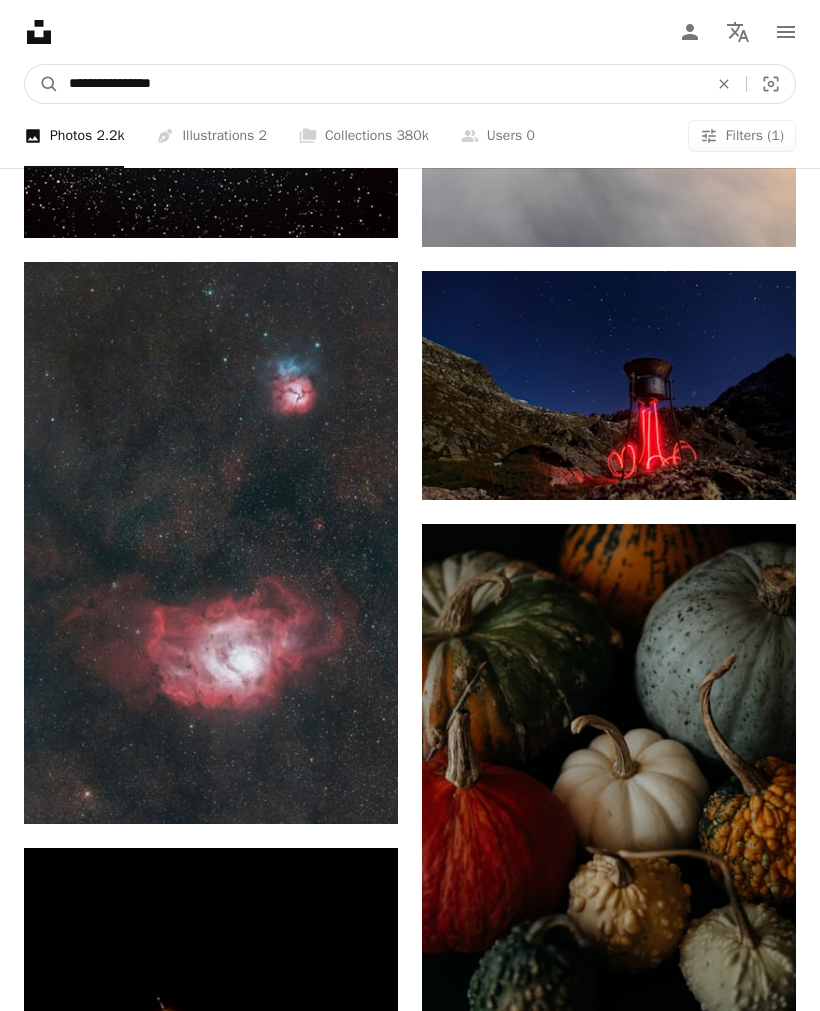 type 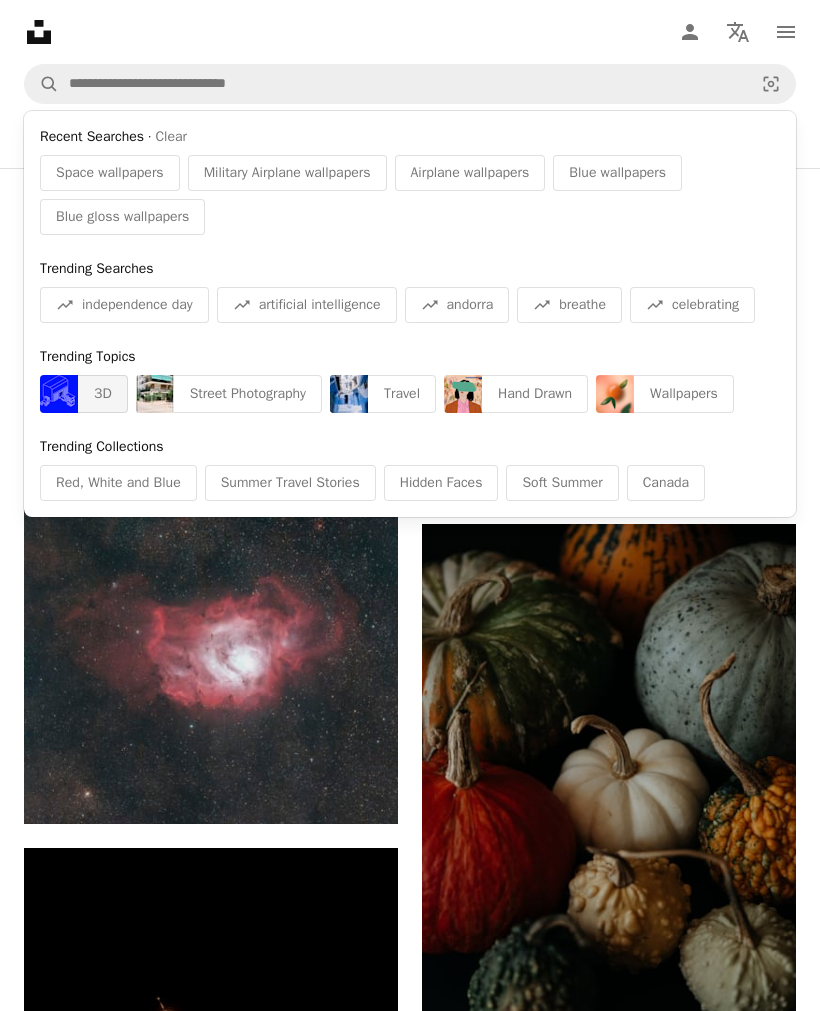 click on "3D" at bounding box center (103, 394) 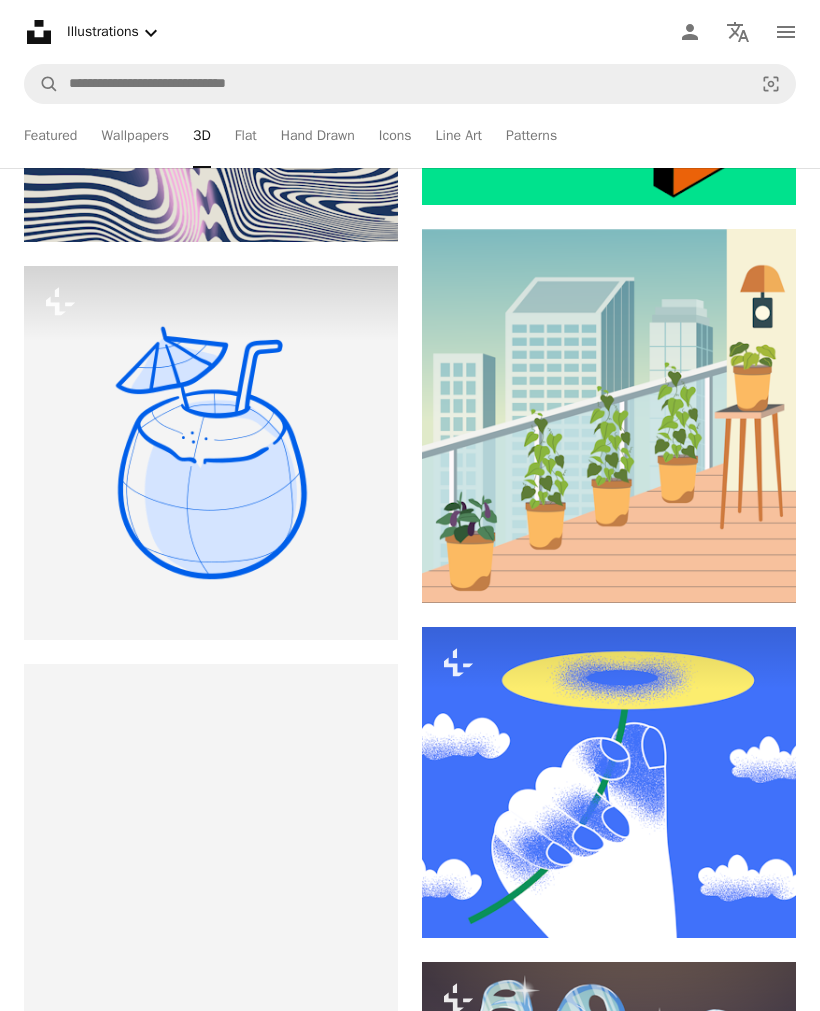 scroll, scrollTop: 5597, scrollLeft: 0, axis: vertical 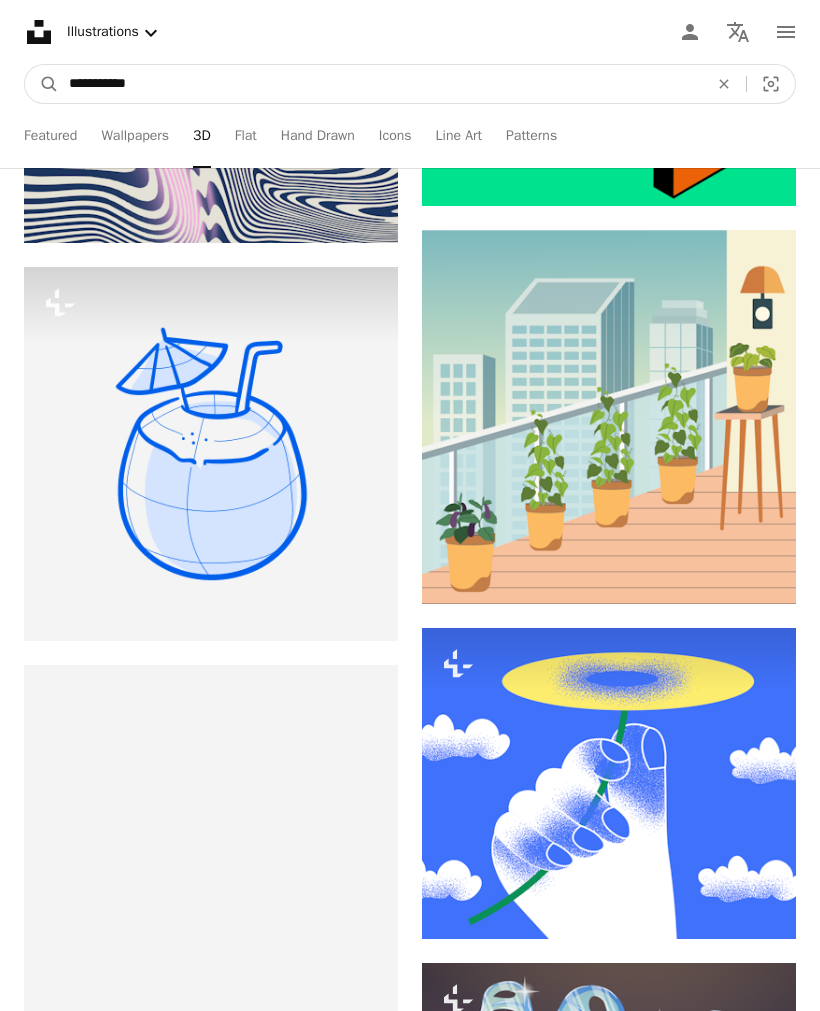 type on "**********" 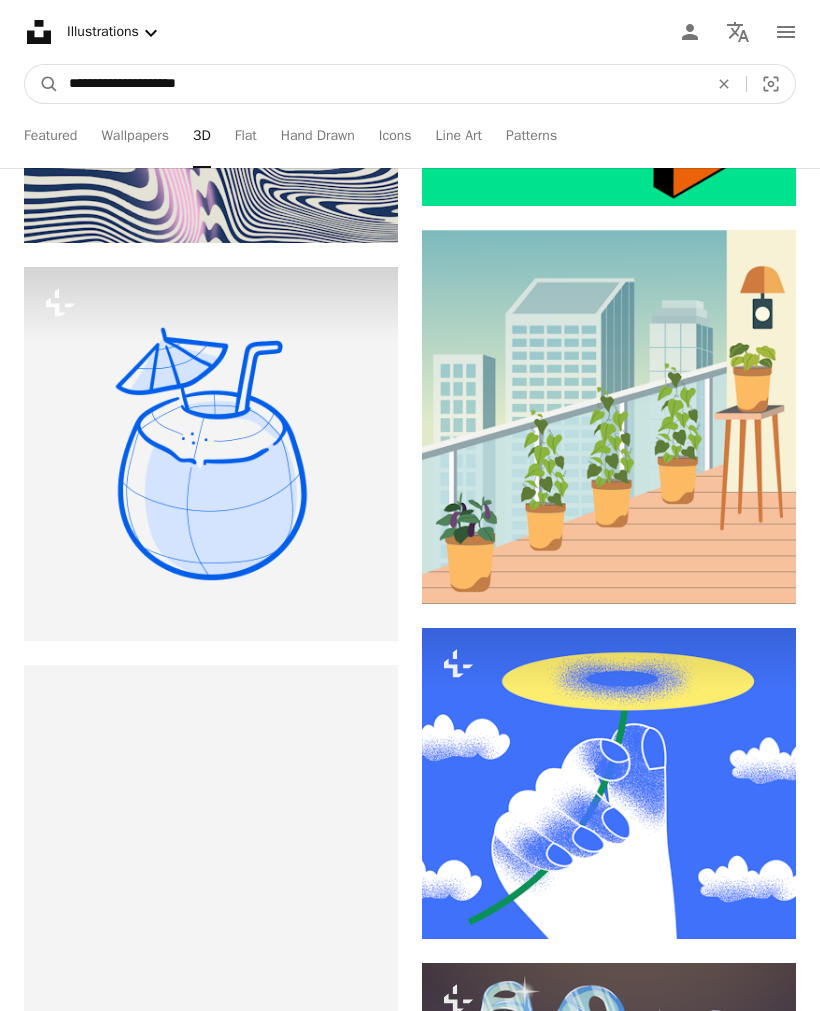 click on "A magnifying glass" at bounding box center (42, 84) 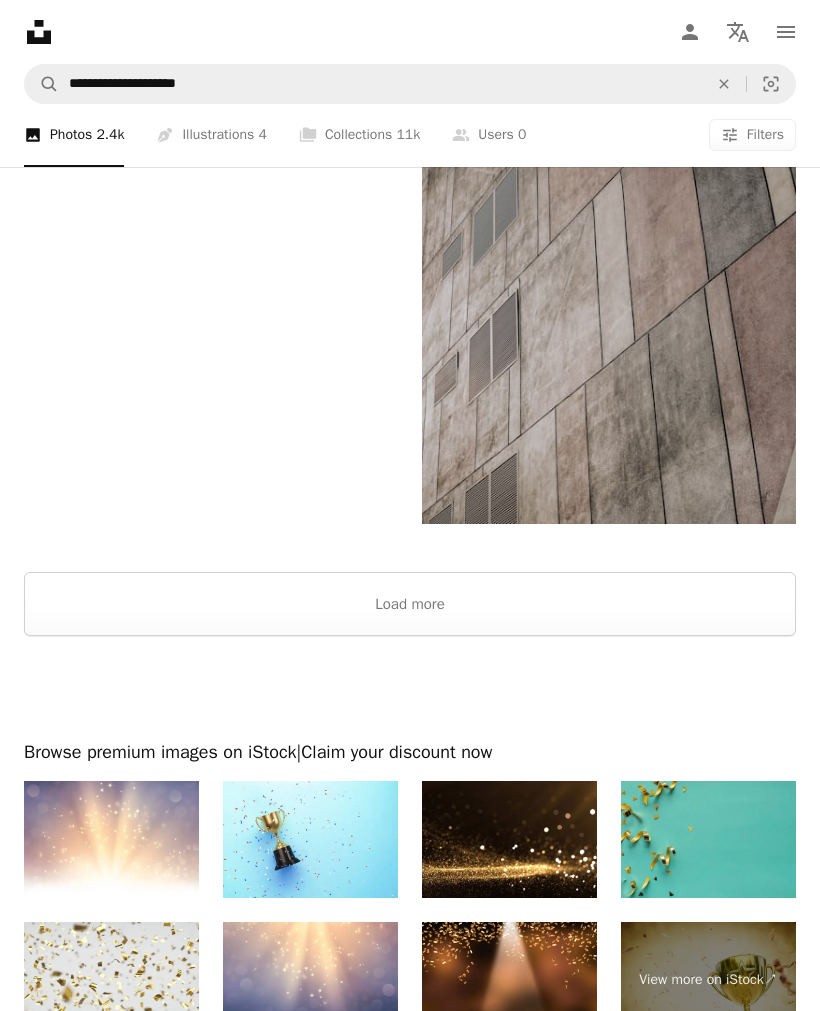 scroll, scrollTop: 3712, scrollLeft: 0, axis: vertical 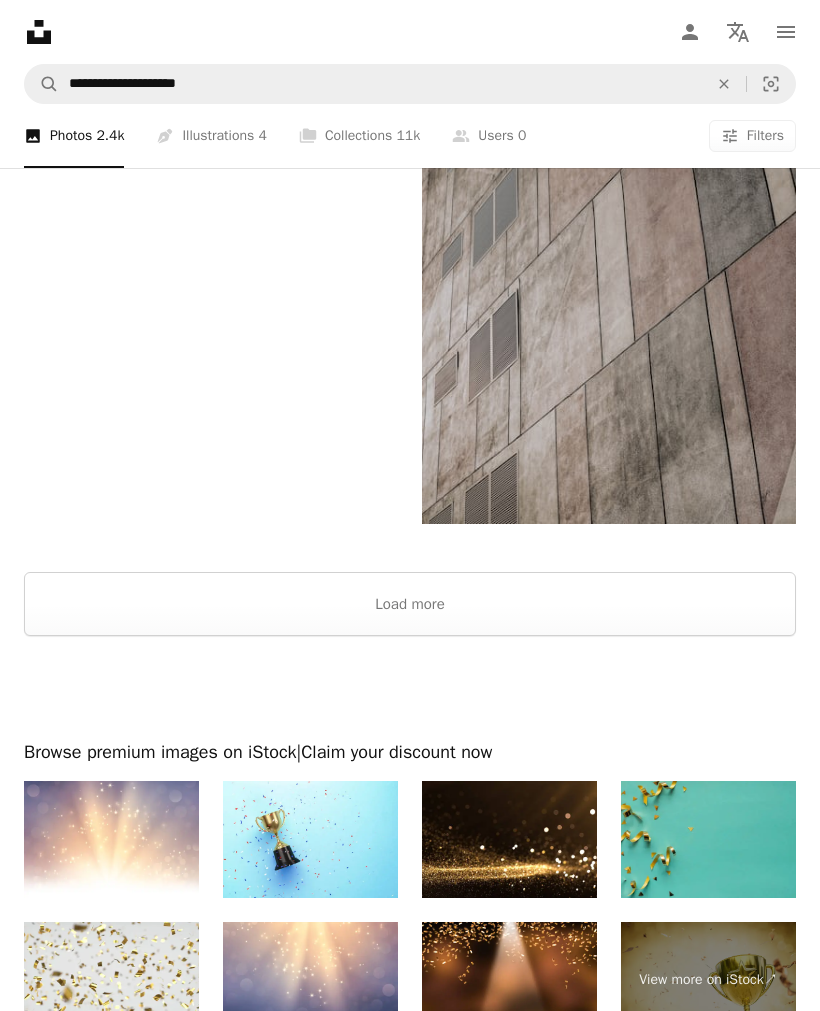 click on "Load more" at bounding box center [410, 604] 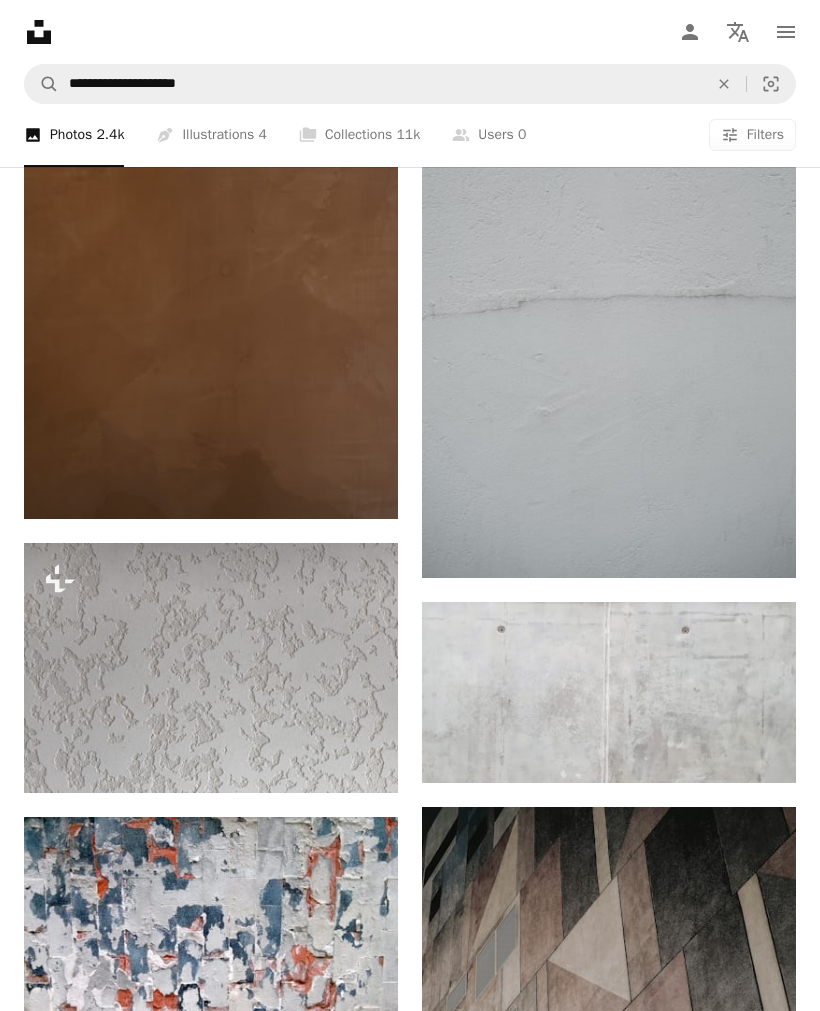 scroll, scrollTop: 2861, scrollLeft: 0, axis: vertical 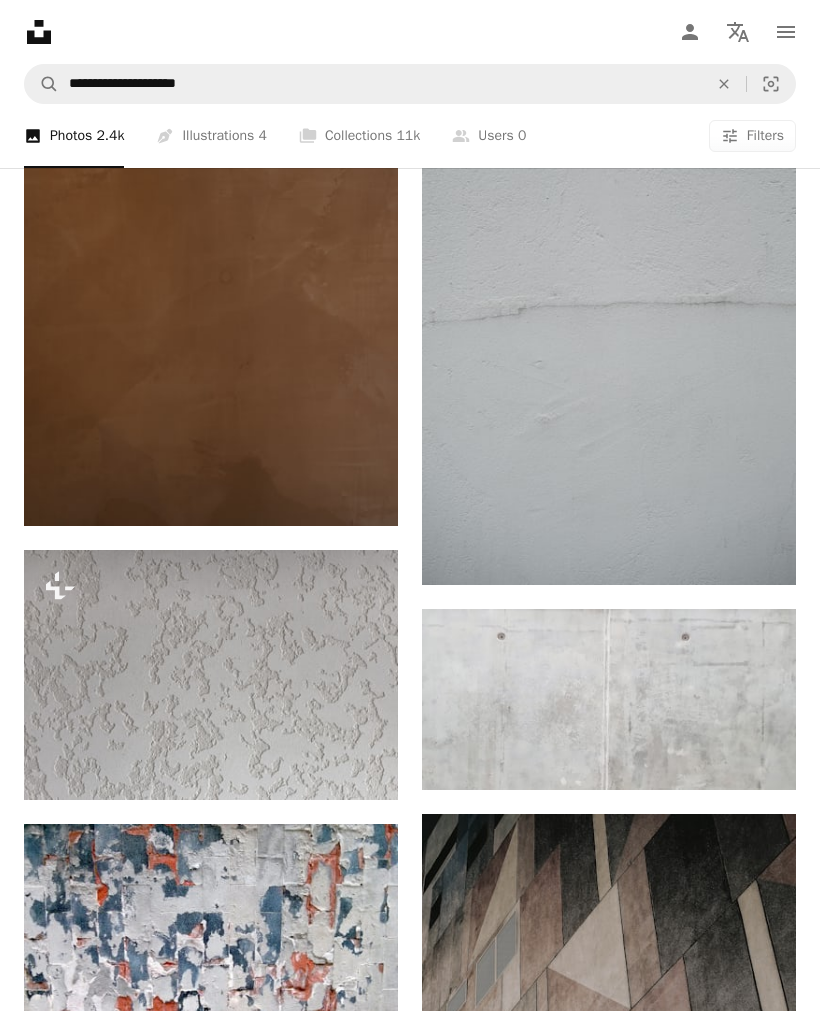 click on "An X shape" 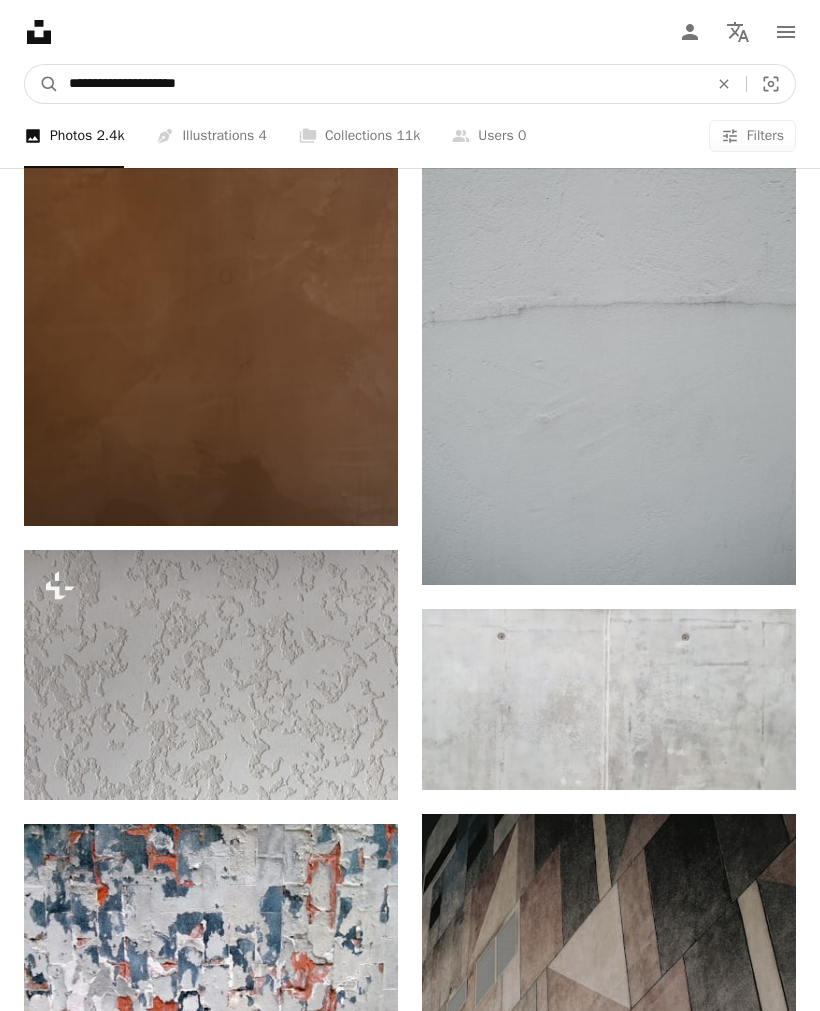 type 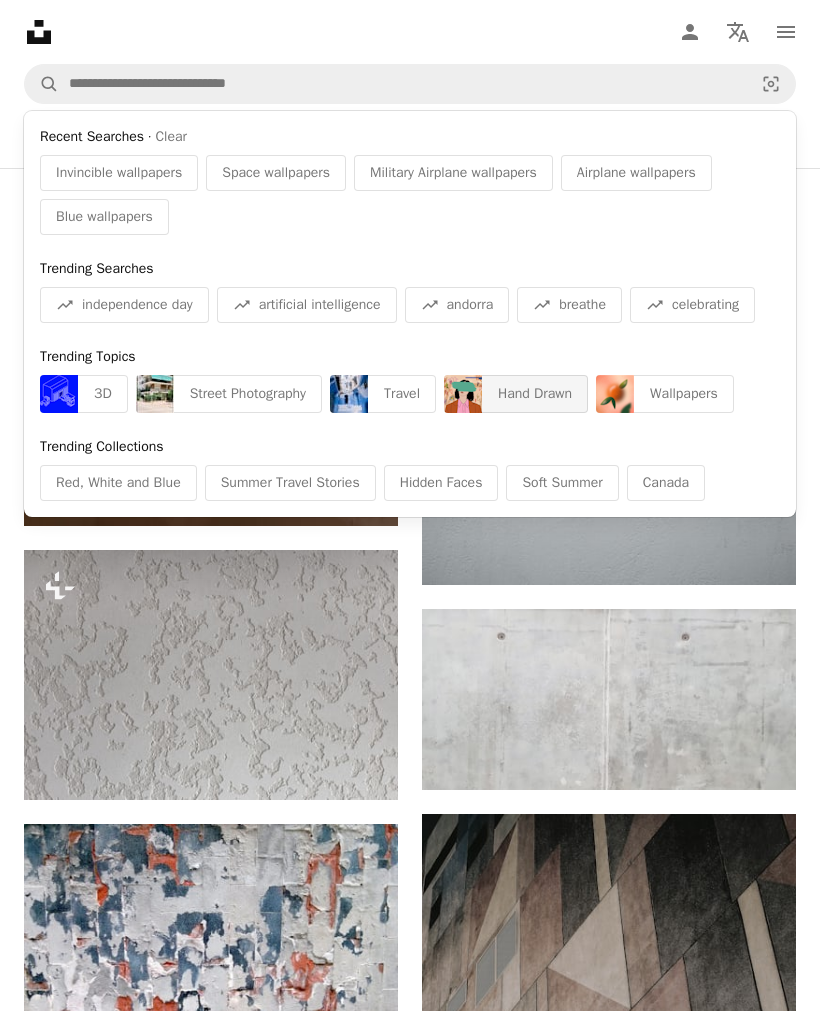 click on "Hand Drawn" at bounding box center [535, 394] 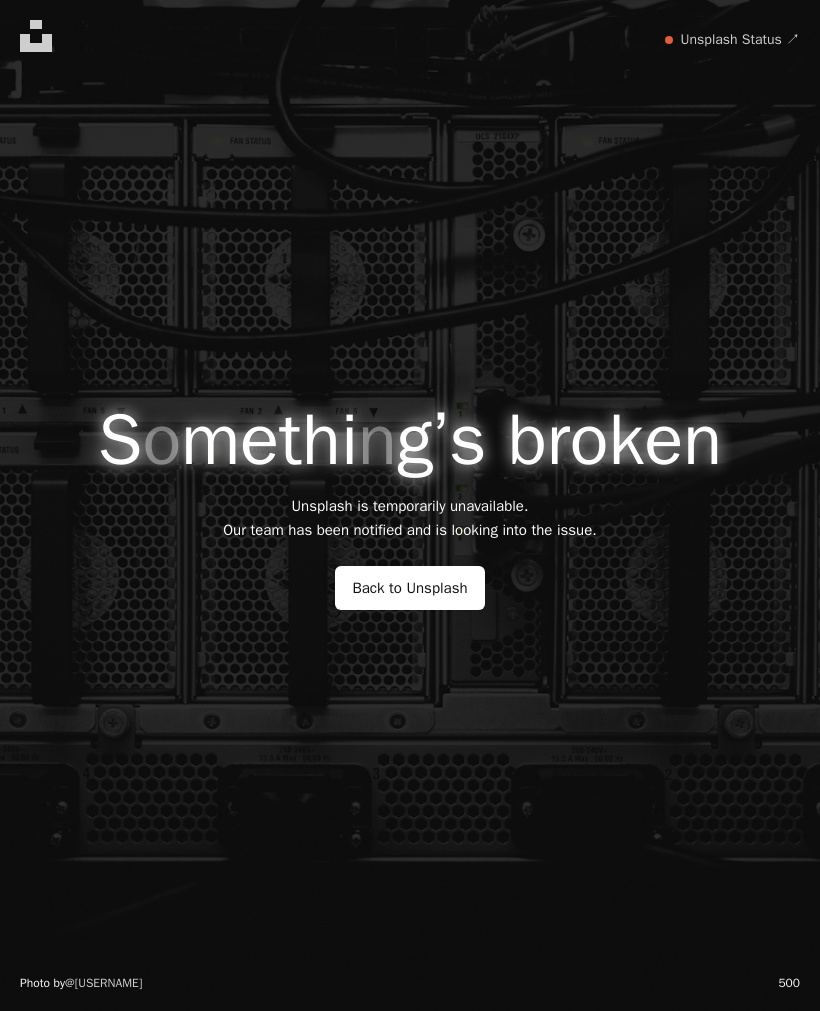 click on "Back to Unsplash" at bounding box center [409, 588] 